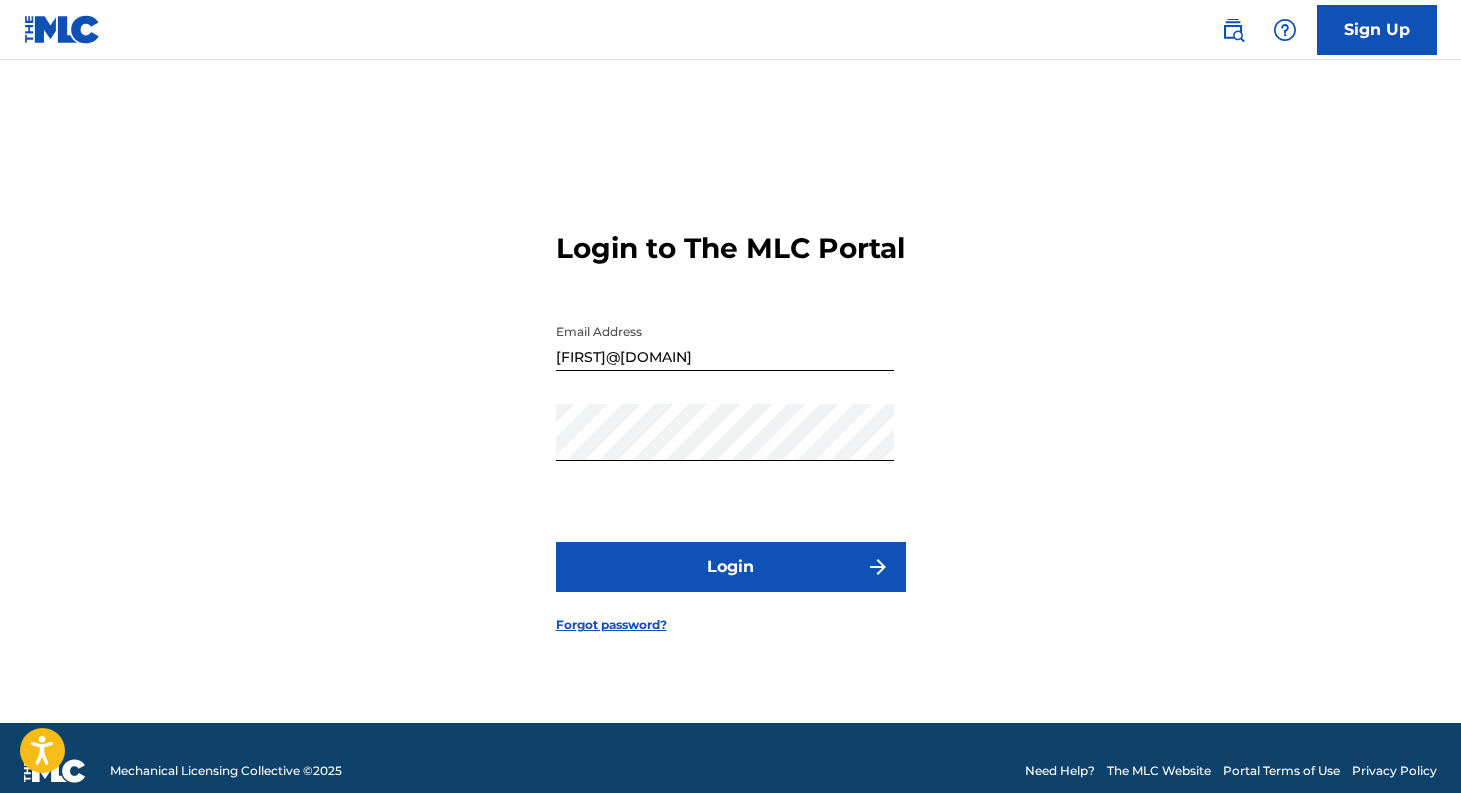 scroll, scrollTop: 0, scrollLeft: 0, axis: both 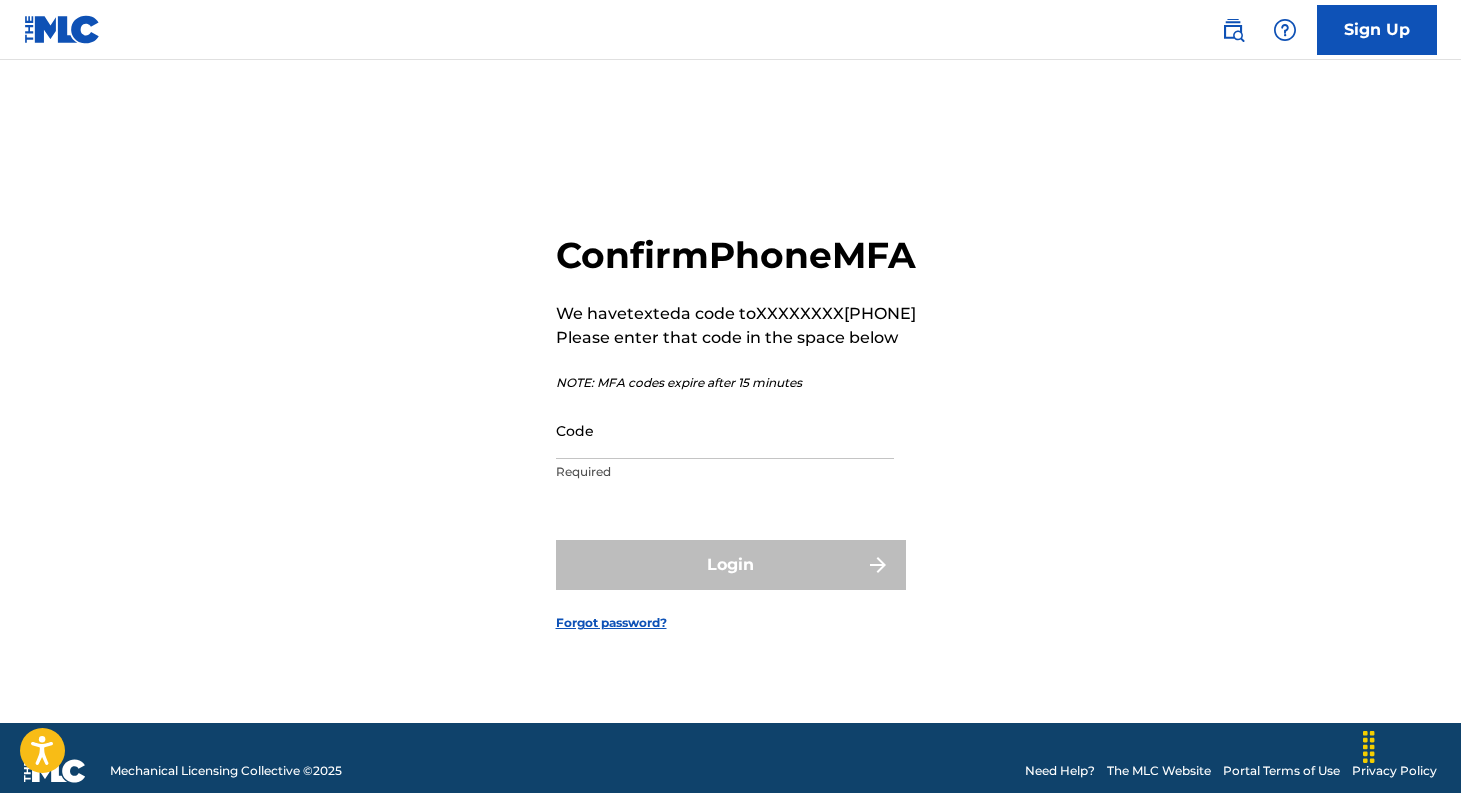 click on "Code" at bounding box center (725, 430) 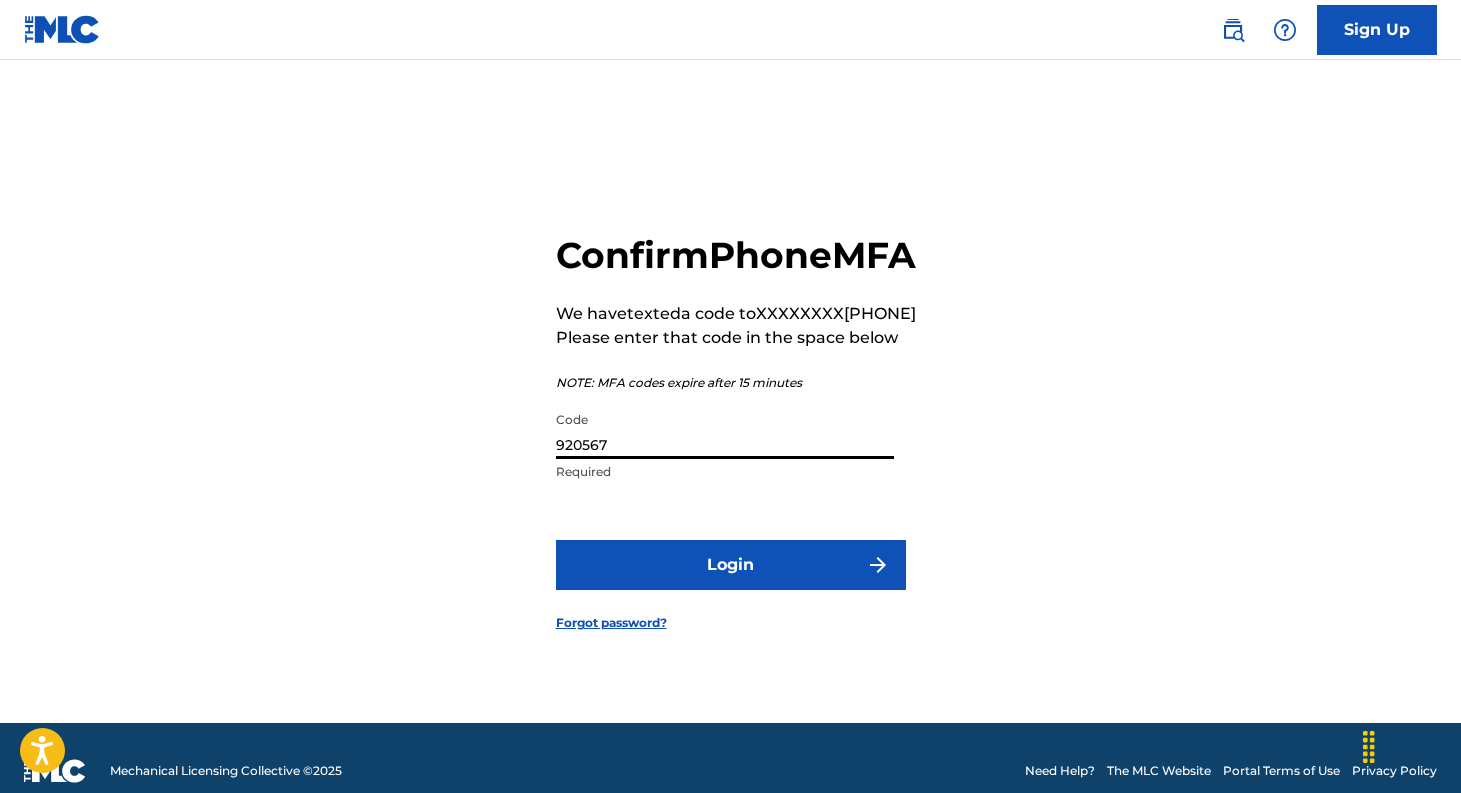 type on "920567" 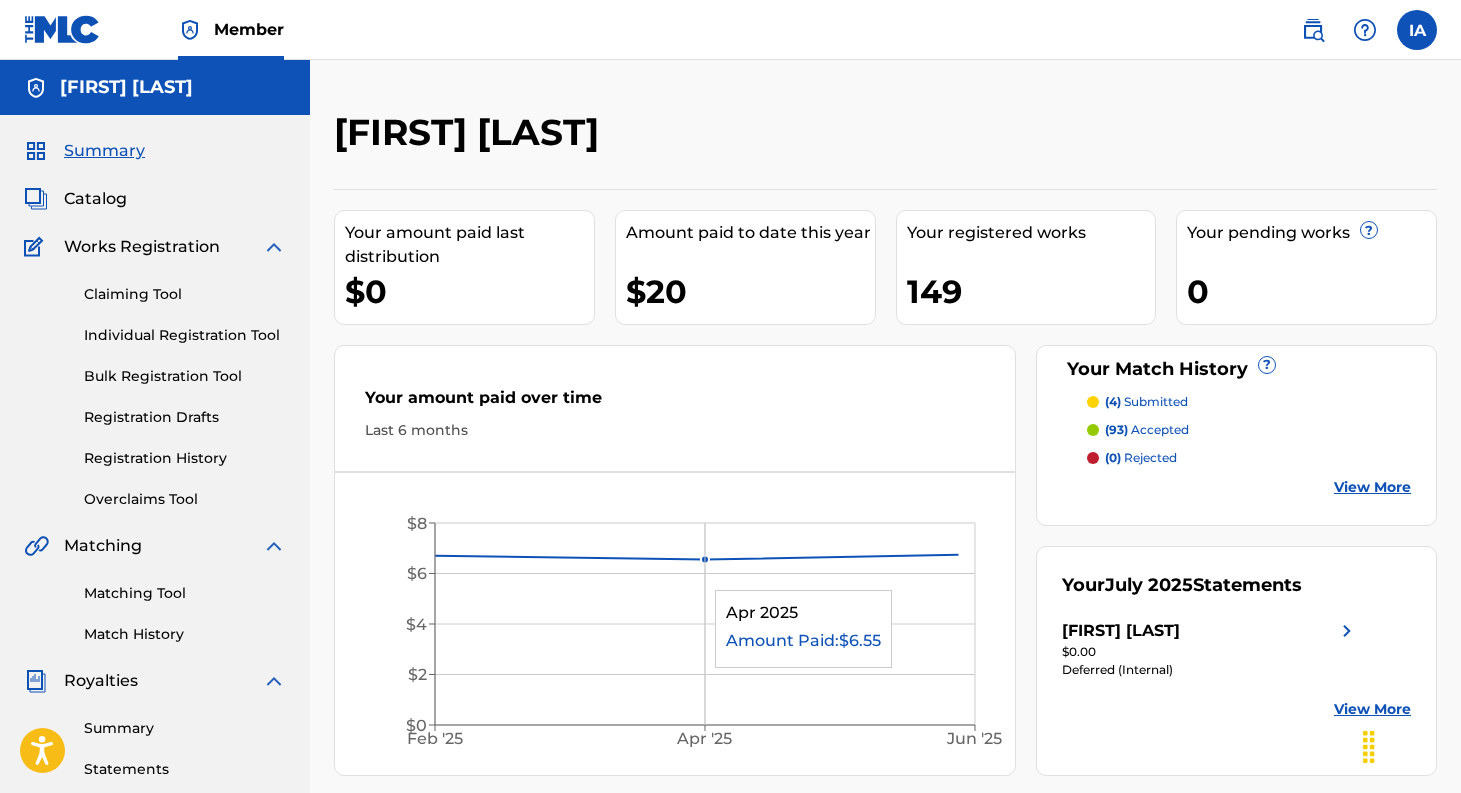 scroll, scrollTop: 0, scrollLeft: 0, axis: both 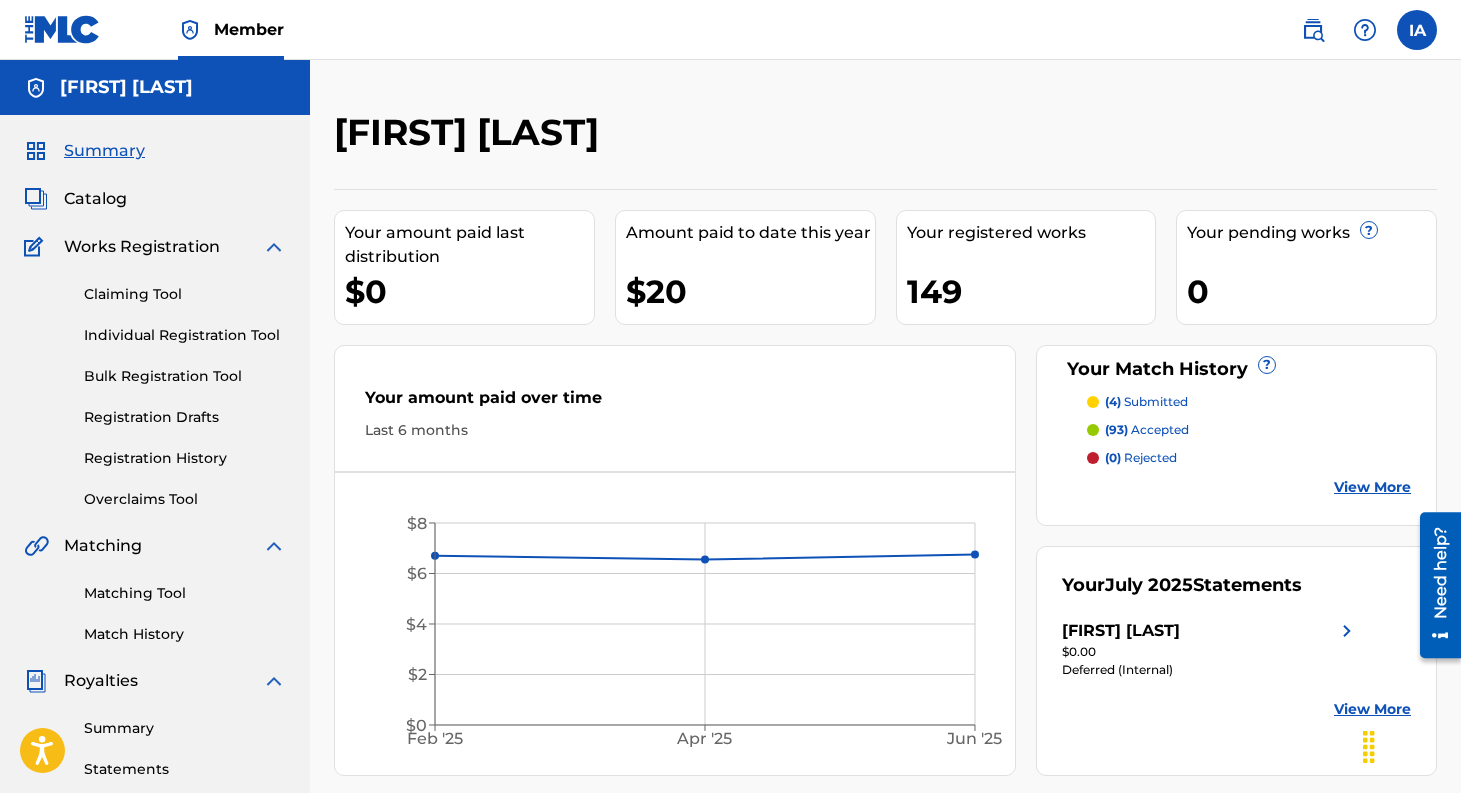 click on "Catalog" at bounding box center [95, 199] 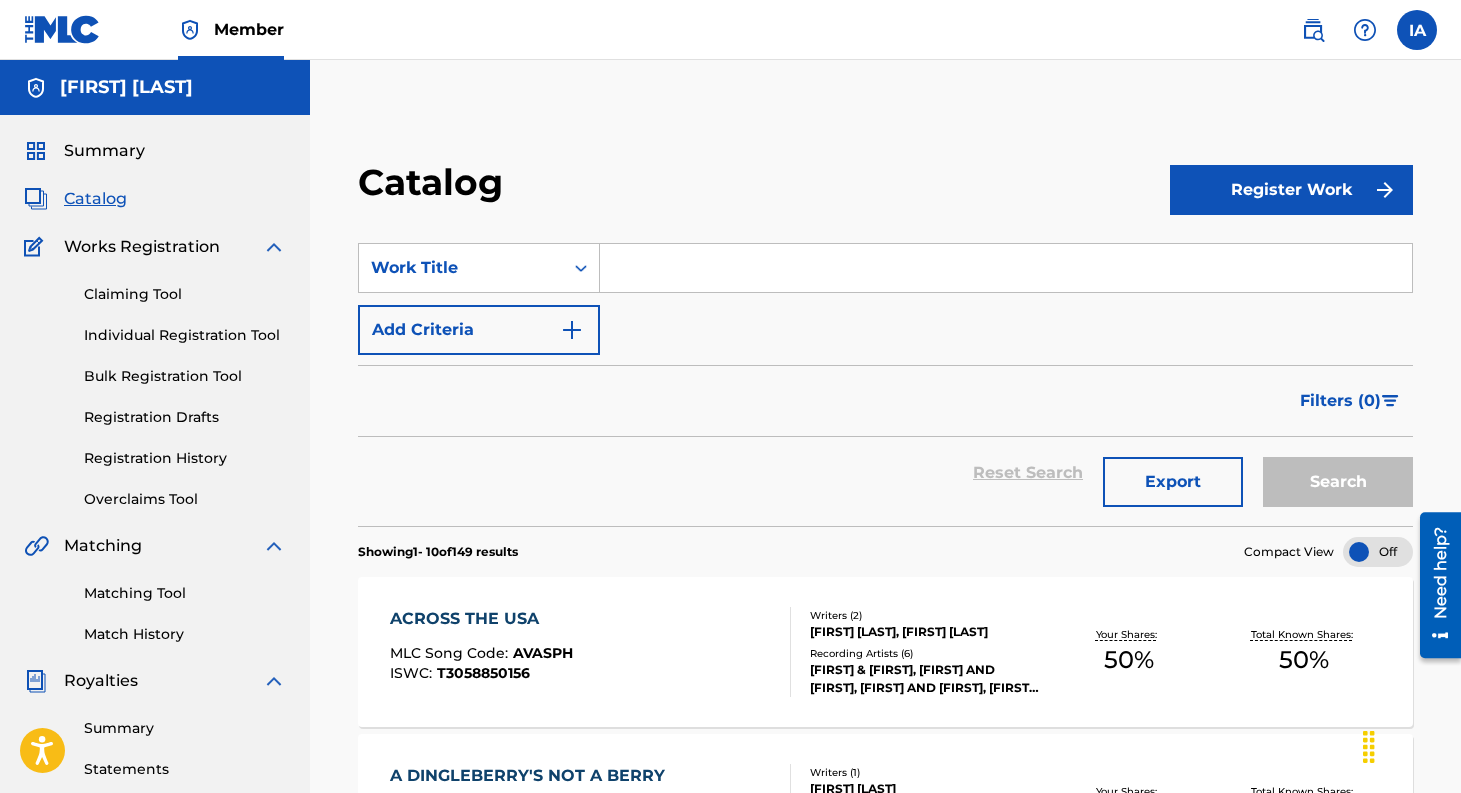 click at bounding box center (1006, 268) 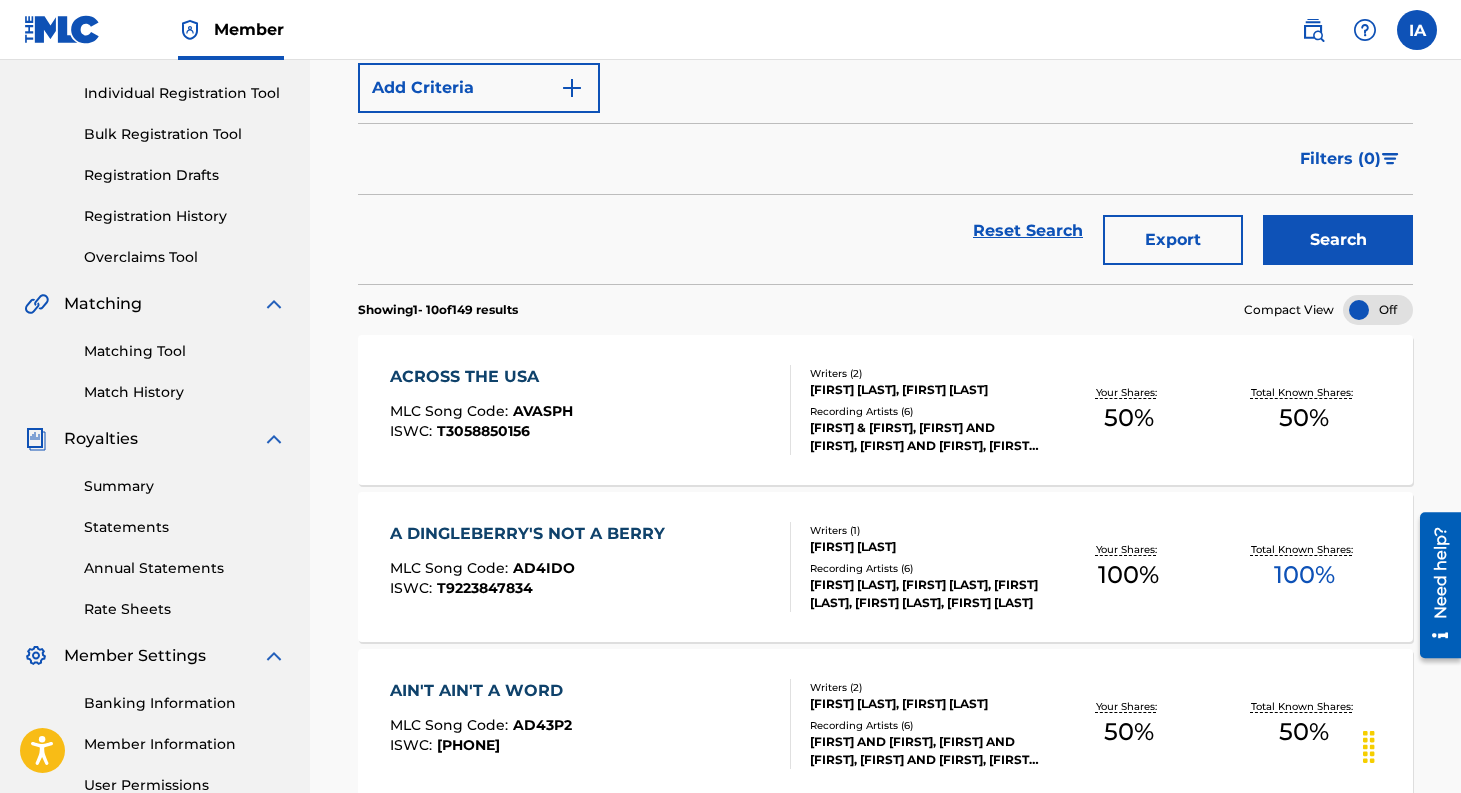 scroll, scrollTop: 0, scrollLeft: 0, axis: both 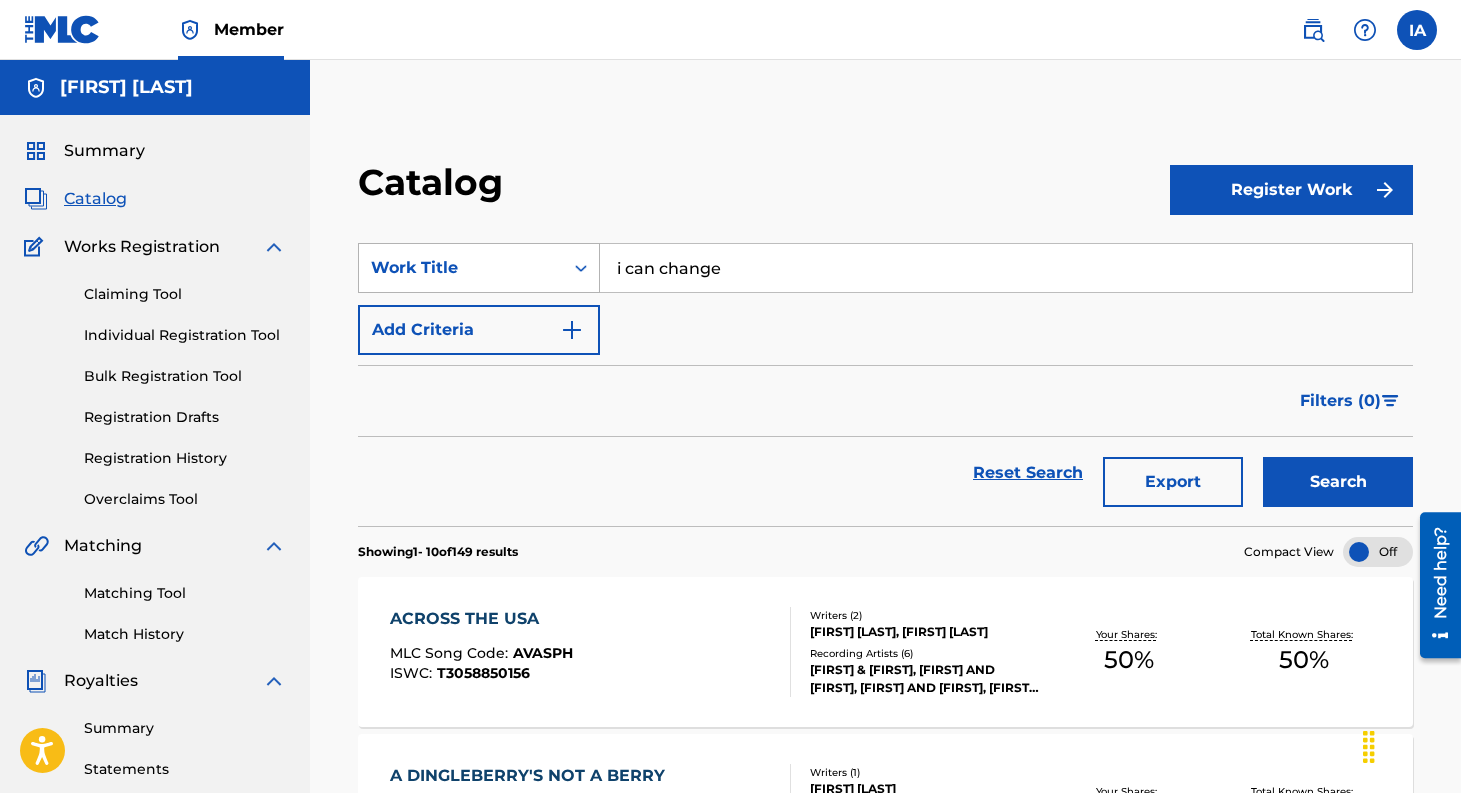 drag, startPoint x: 731, startPoint y: 270, endPoint x: 586, endPoint y: 270, distance: 145 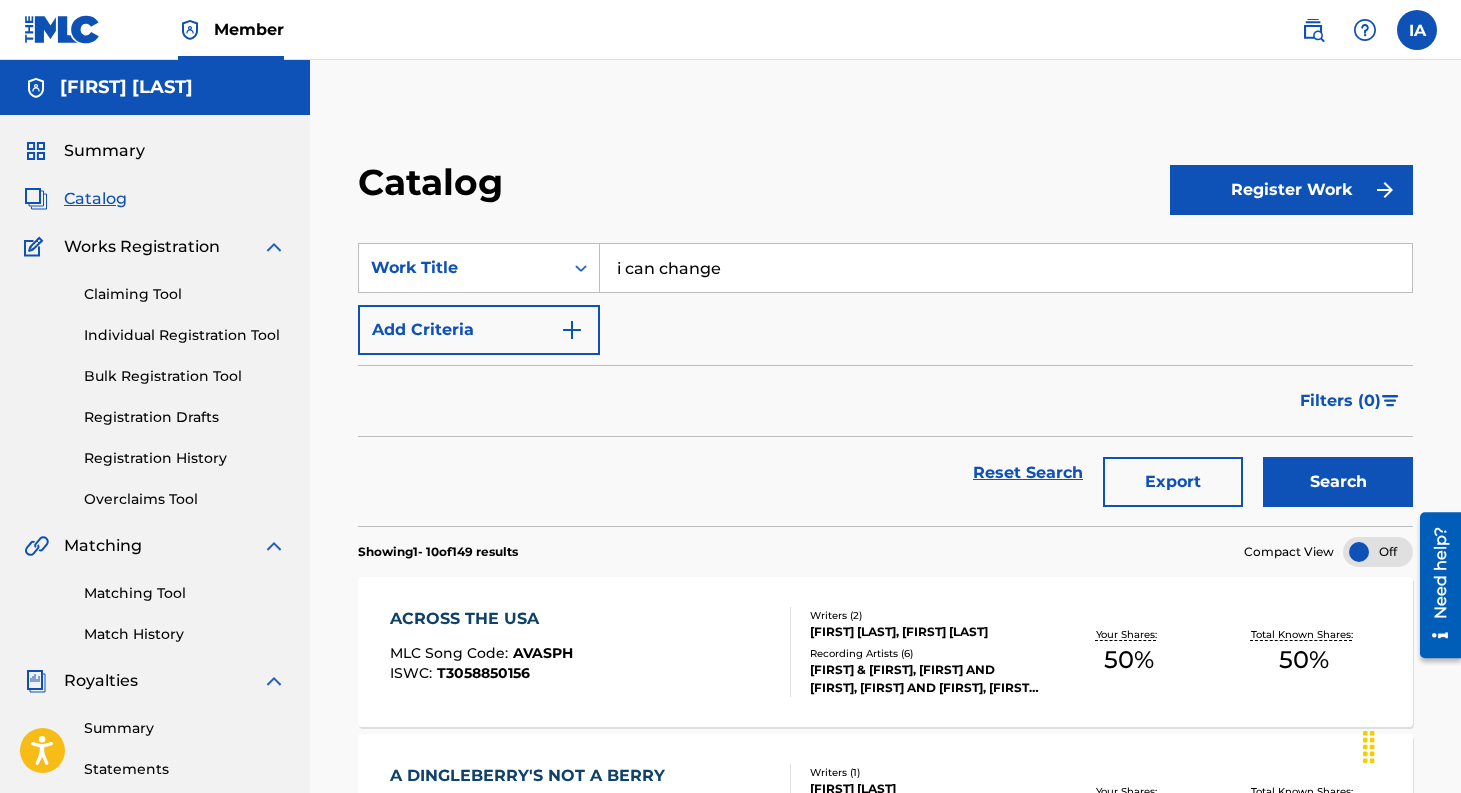 type on "i can change" 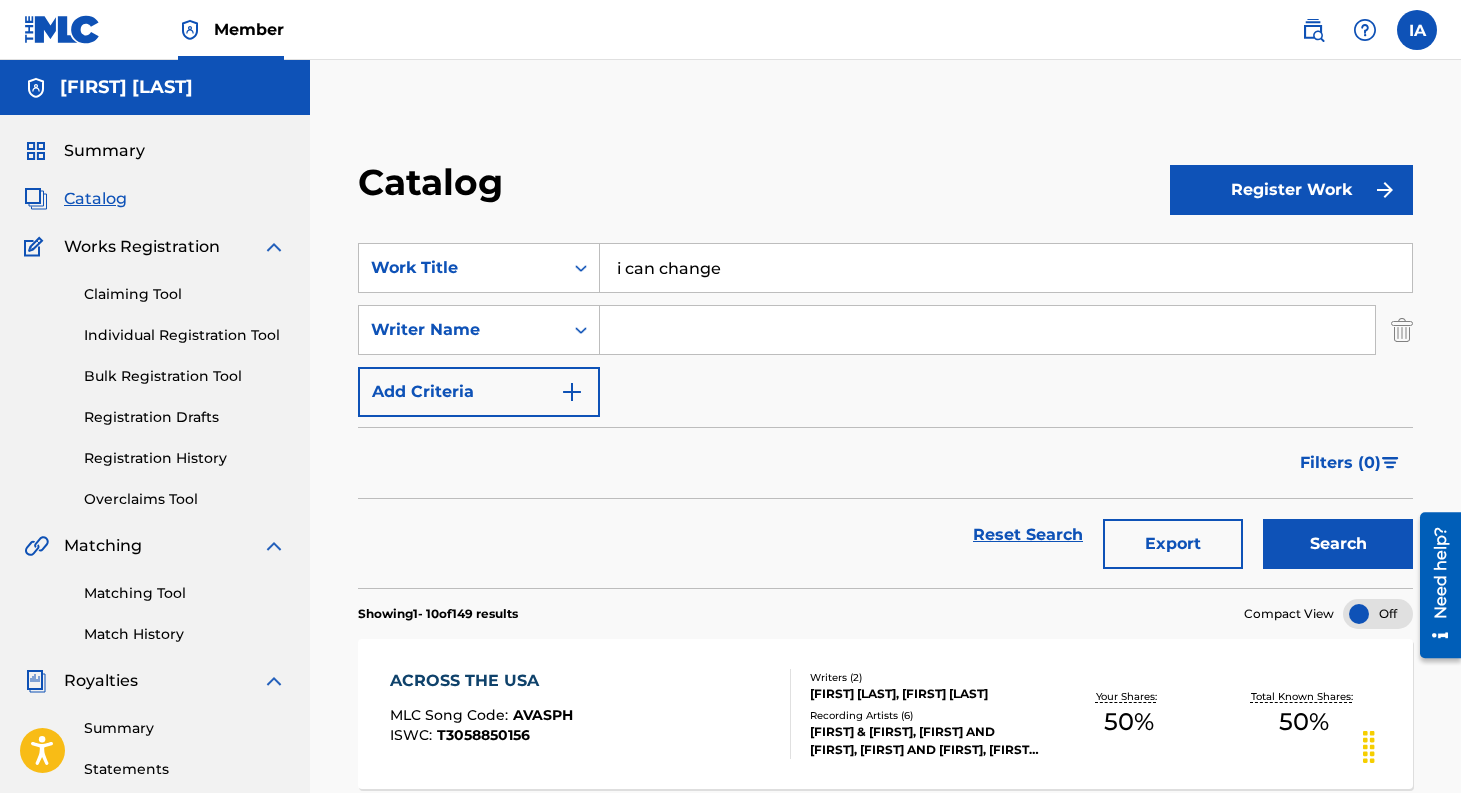 click at bounding box center [987, 330] 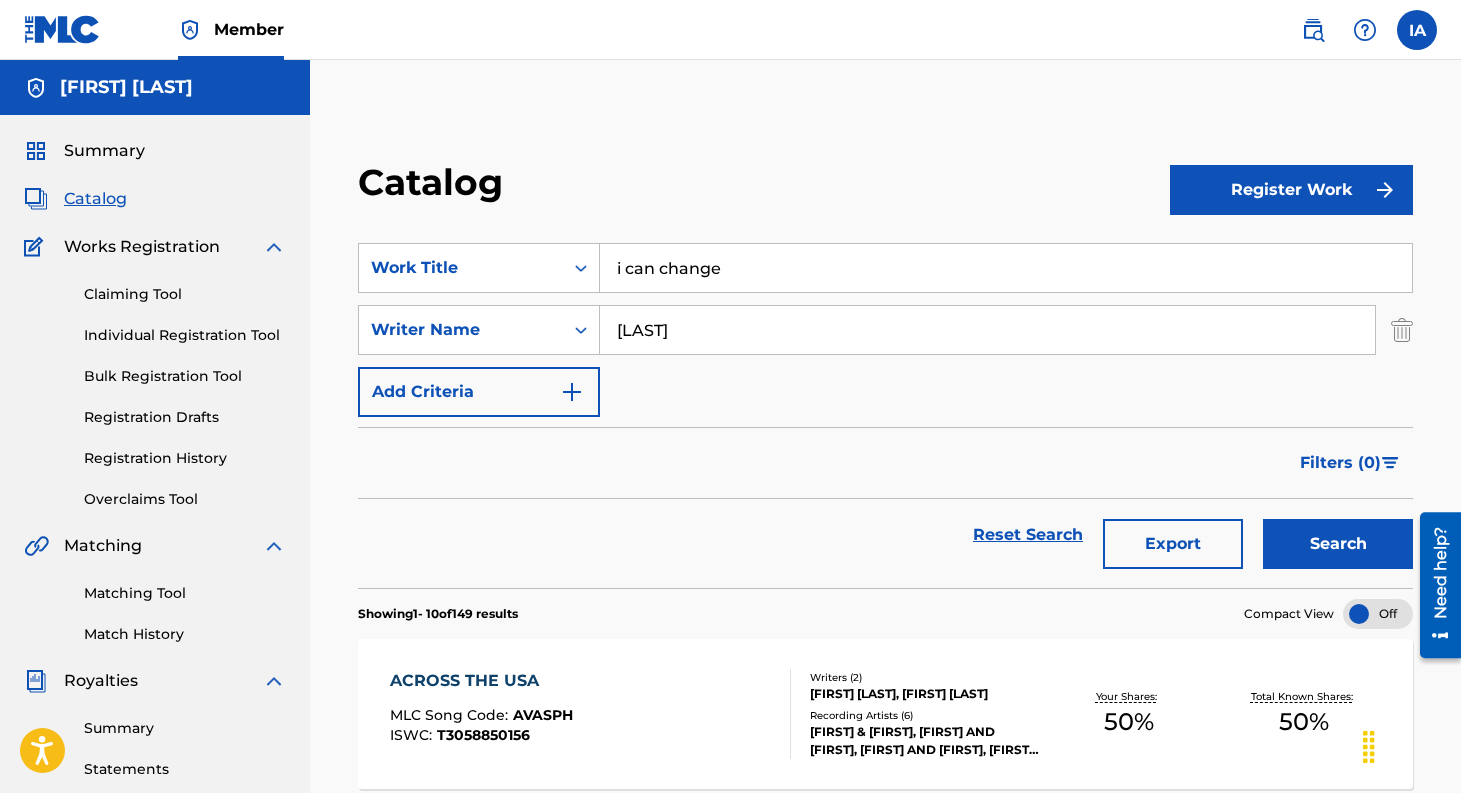 type on "[LAST]" 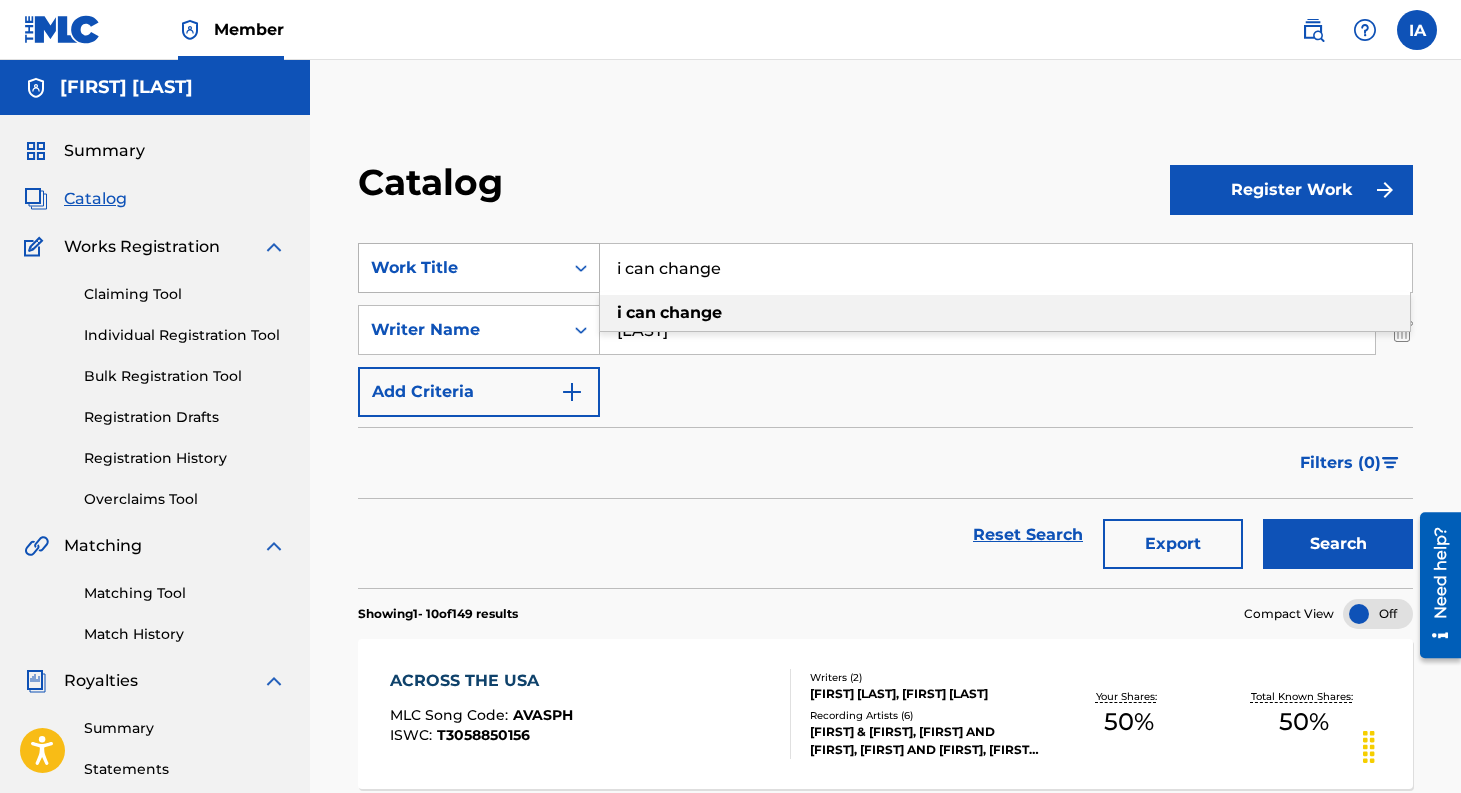 drag, startPoint x: 701, startPoint y: 264, endPoint x: 596, endPoint y: 264, distance: 105 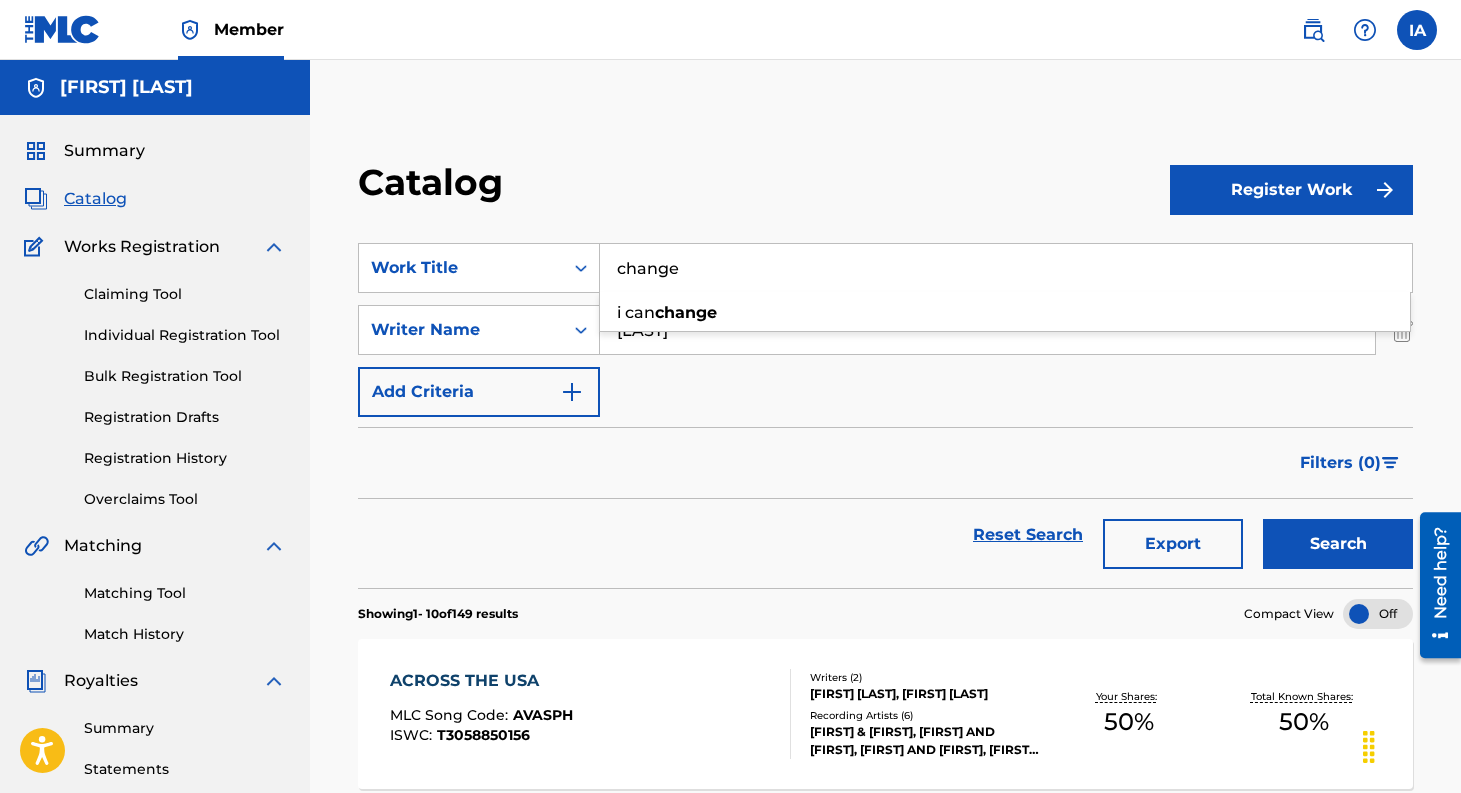 type on "change" 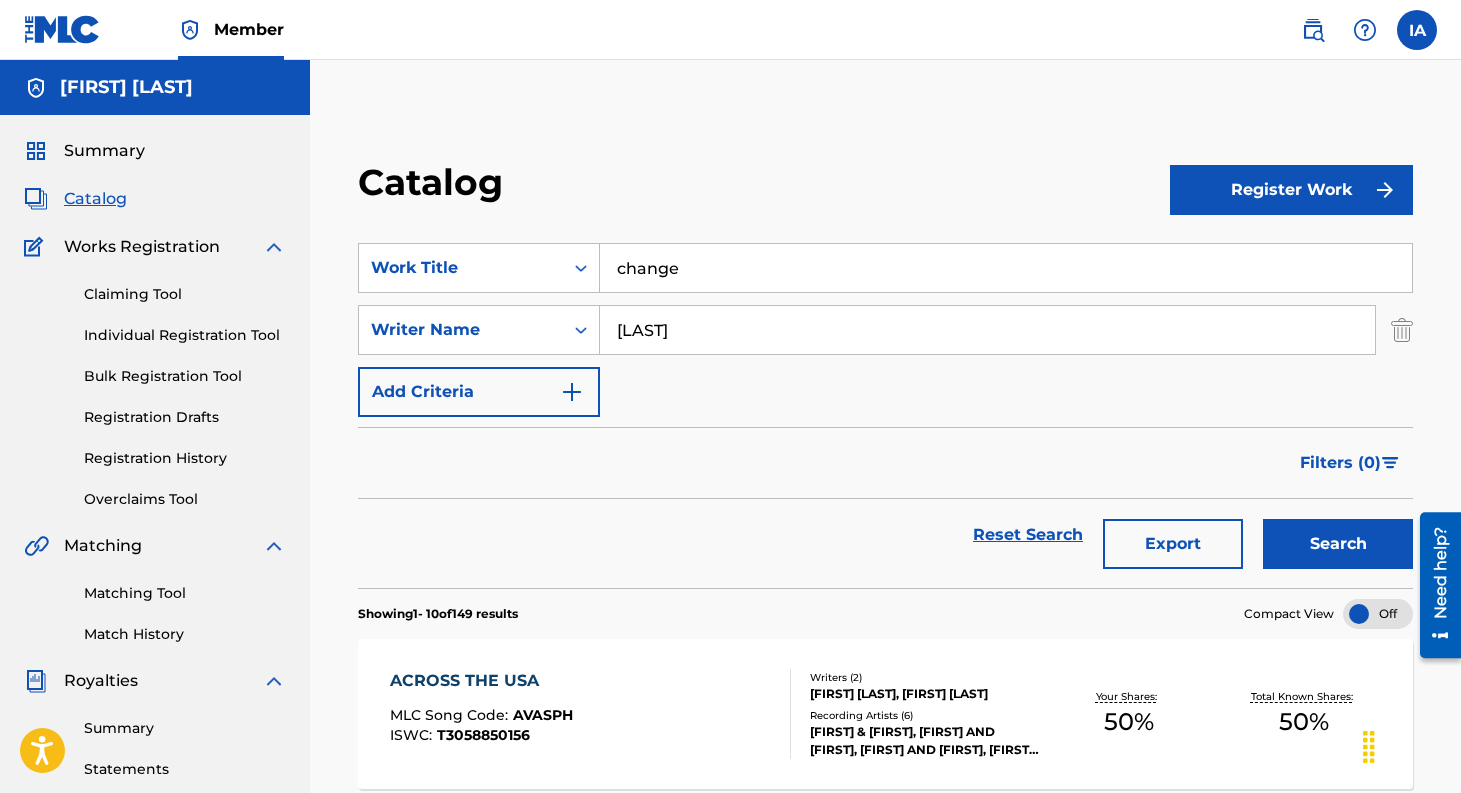 click on "Search" at bounding box center (1338, 544) 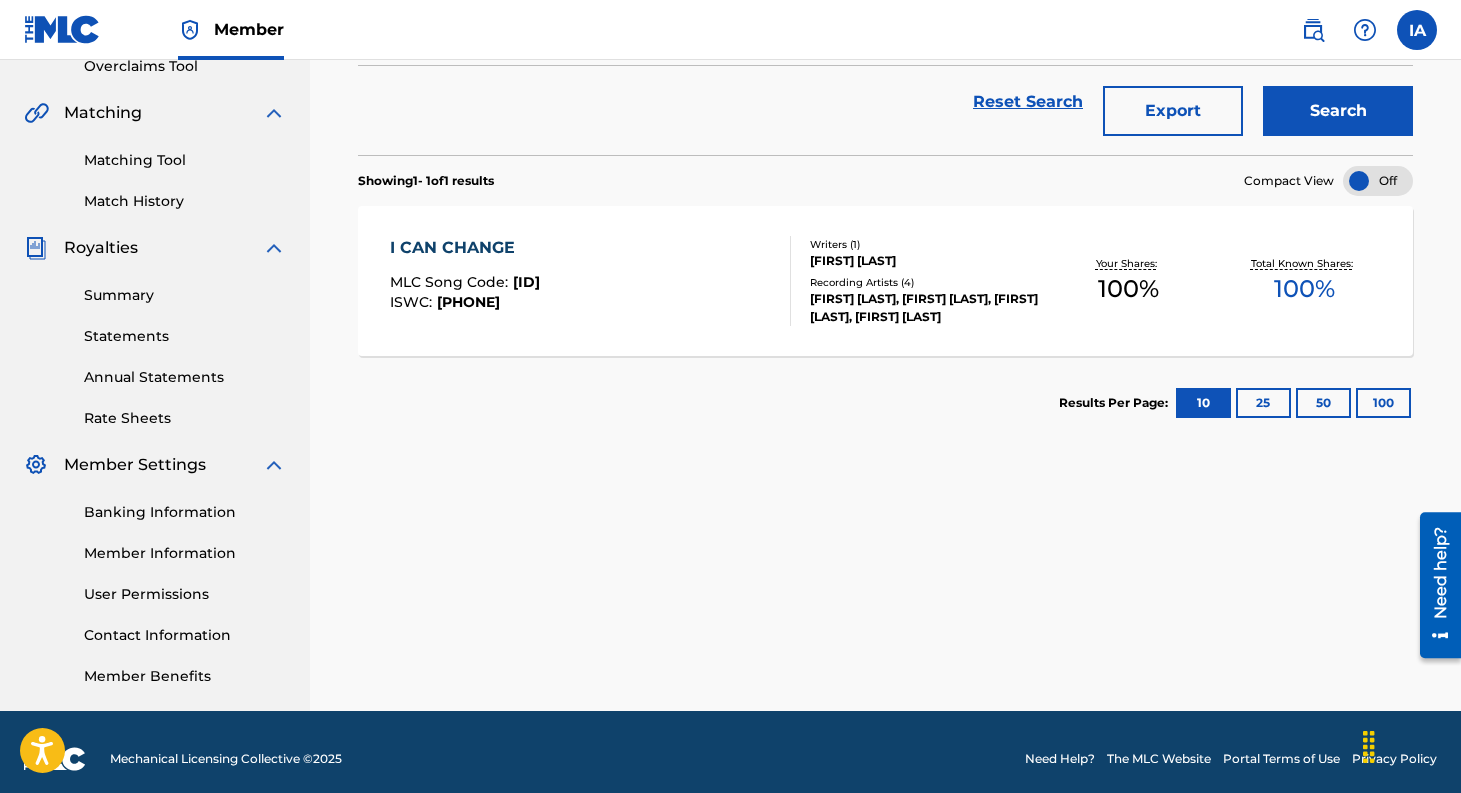 scroll, scrollTop: 447, scrollLeft: 0, axis: vertical 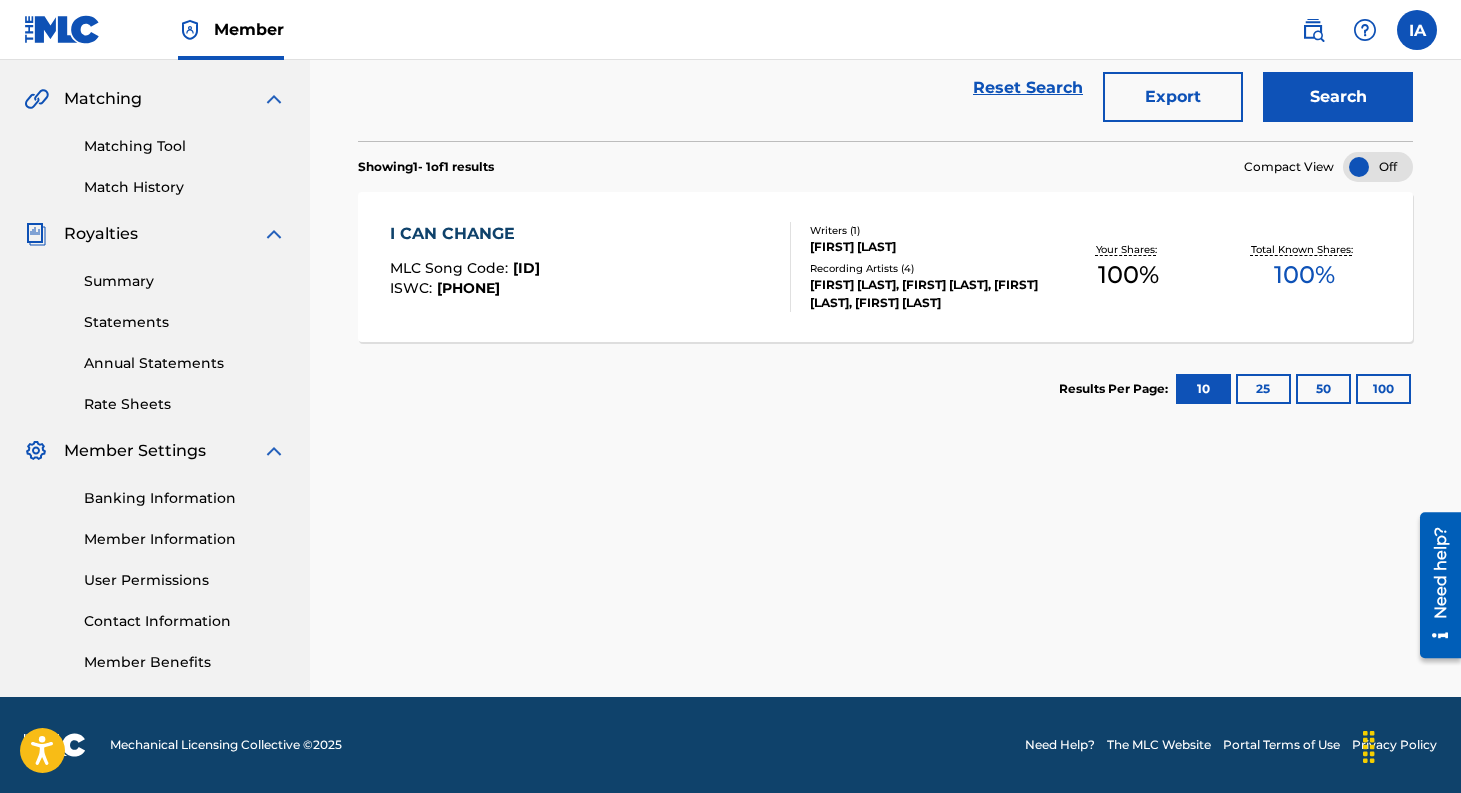 click on "I CAN CHANGE" at bounding box center (465, 234) 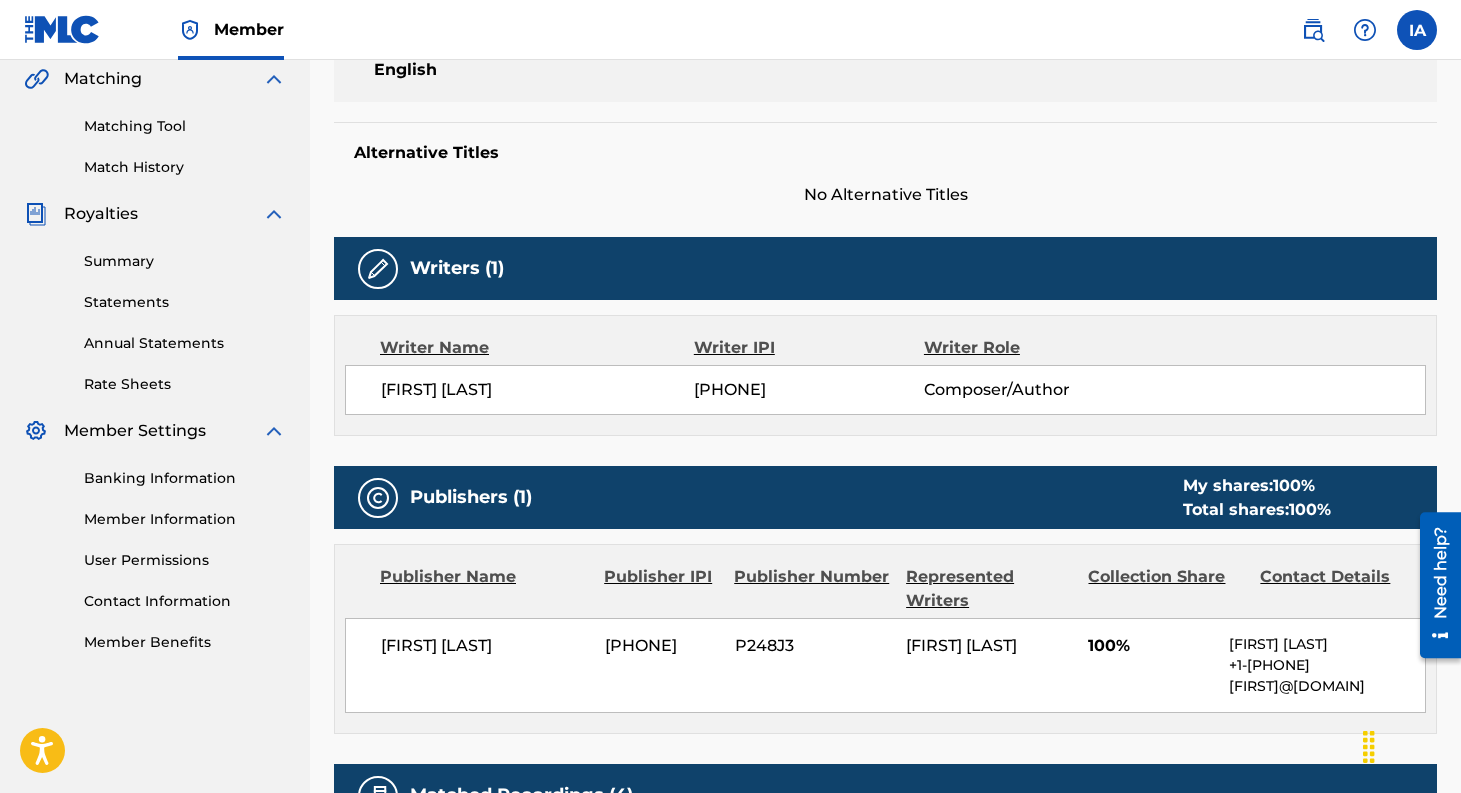 scroll, scrollTop: 0, scrollLeft: 0, axis: both 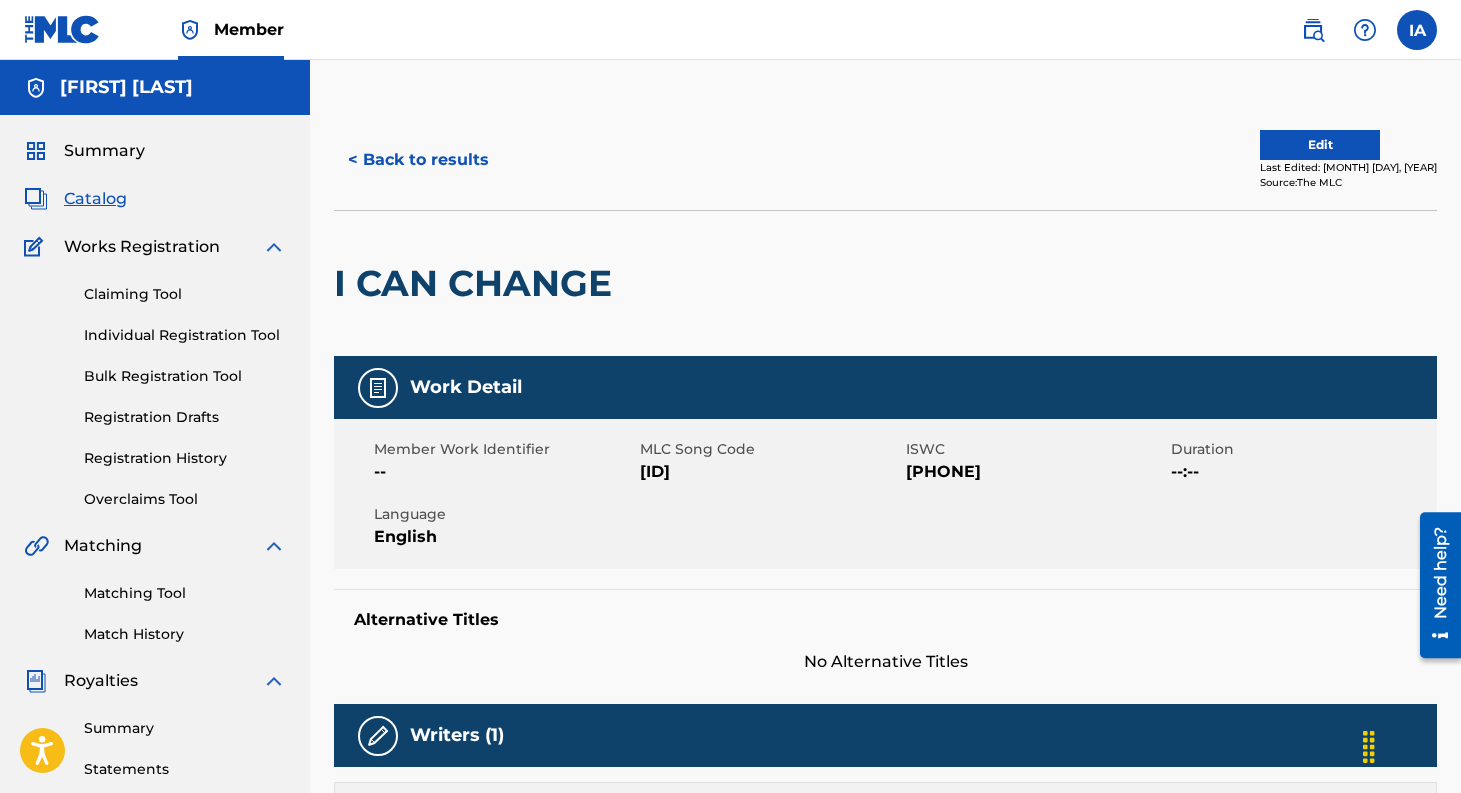 click on "Matching Tool" at bounding box center [185, 593] 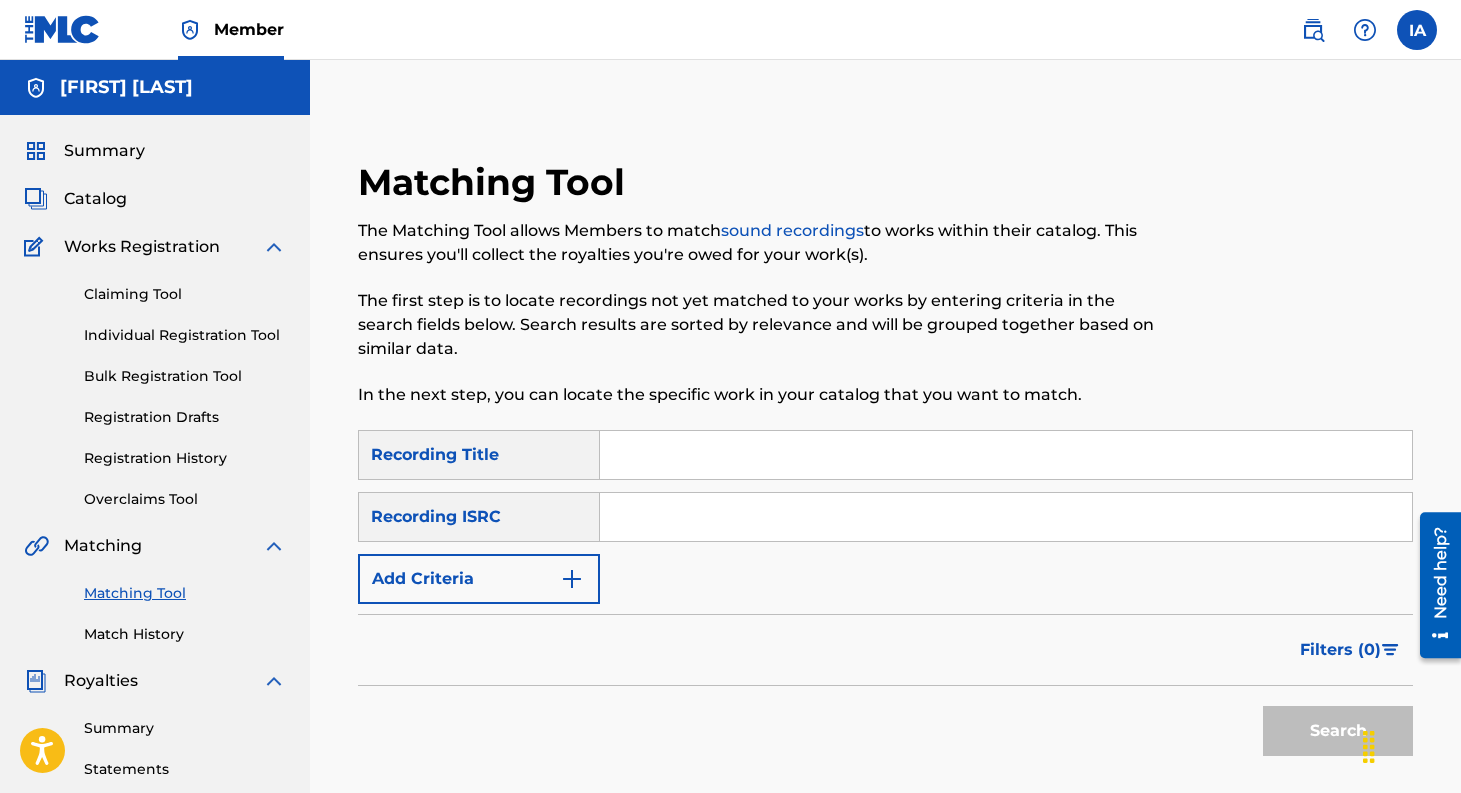 click on "Add Criteria" at bounding box center [479, 579] 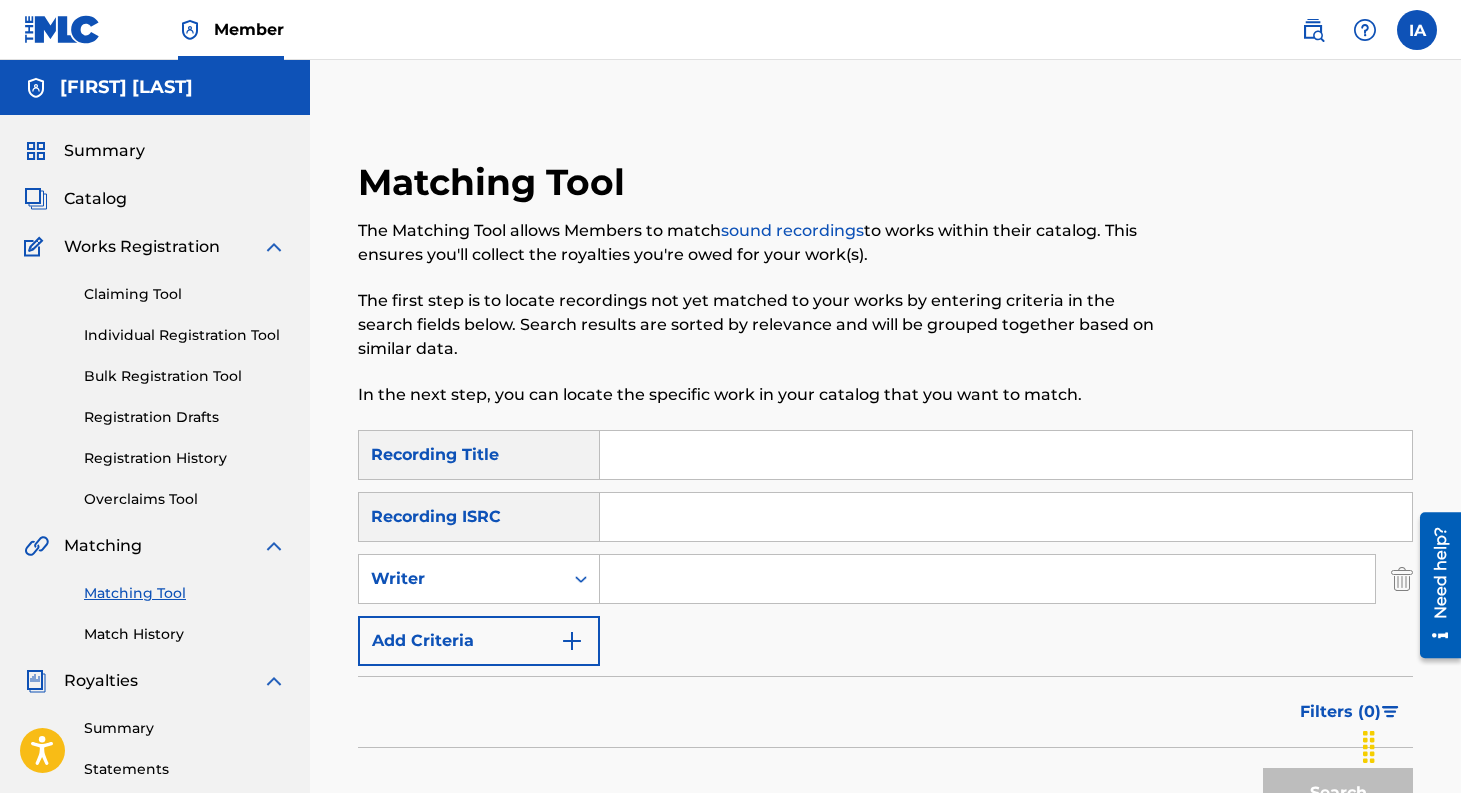 click at bounding box center [987, 579] 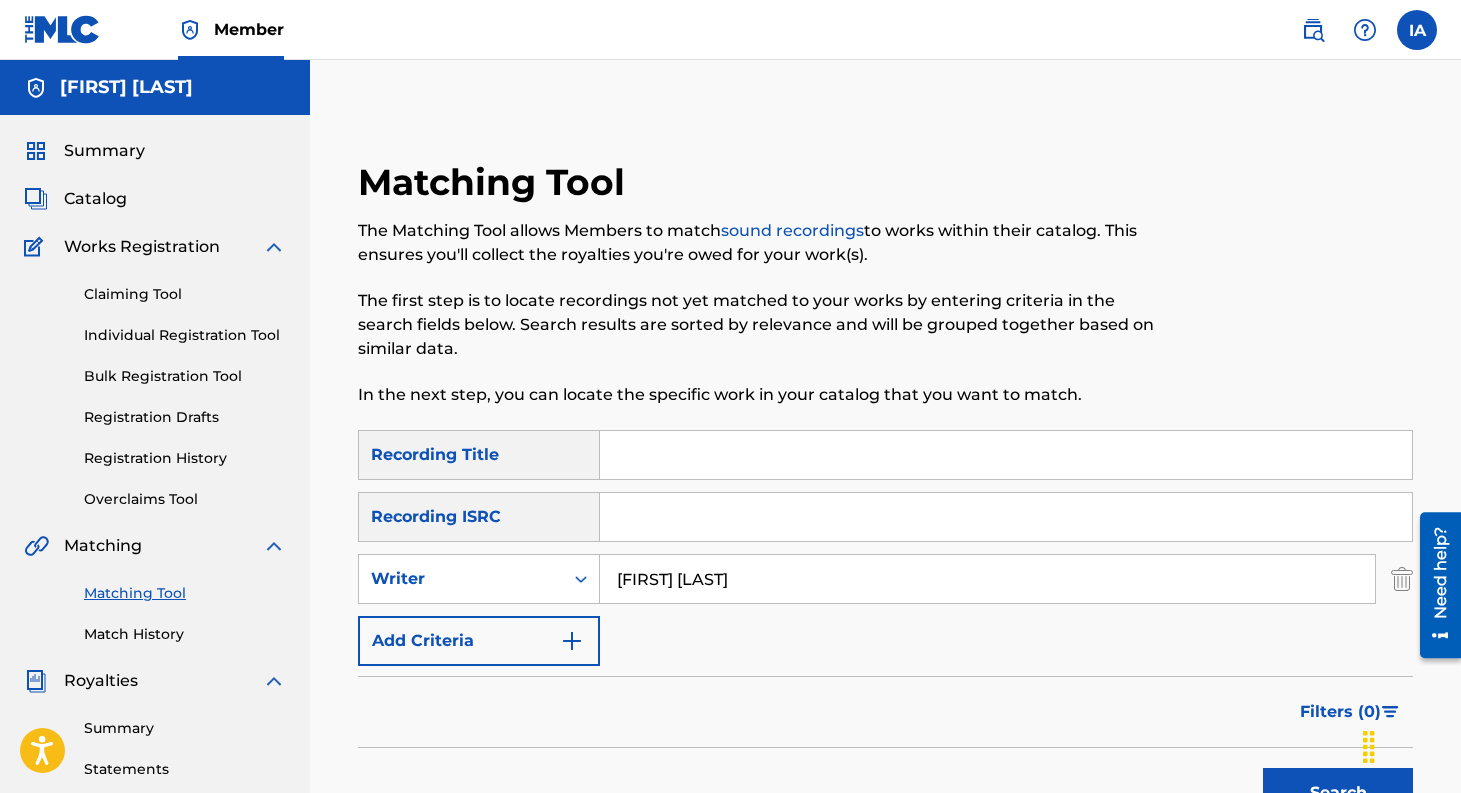 type on "[FIRST] [LAST]" 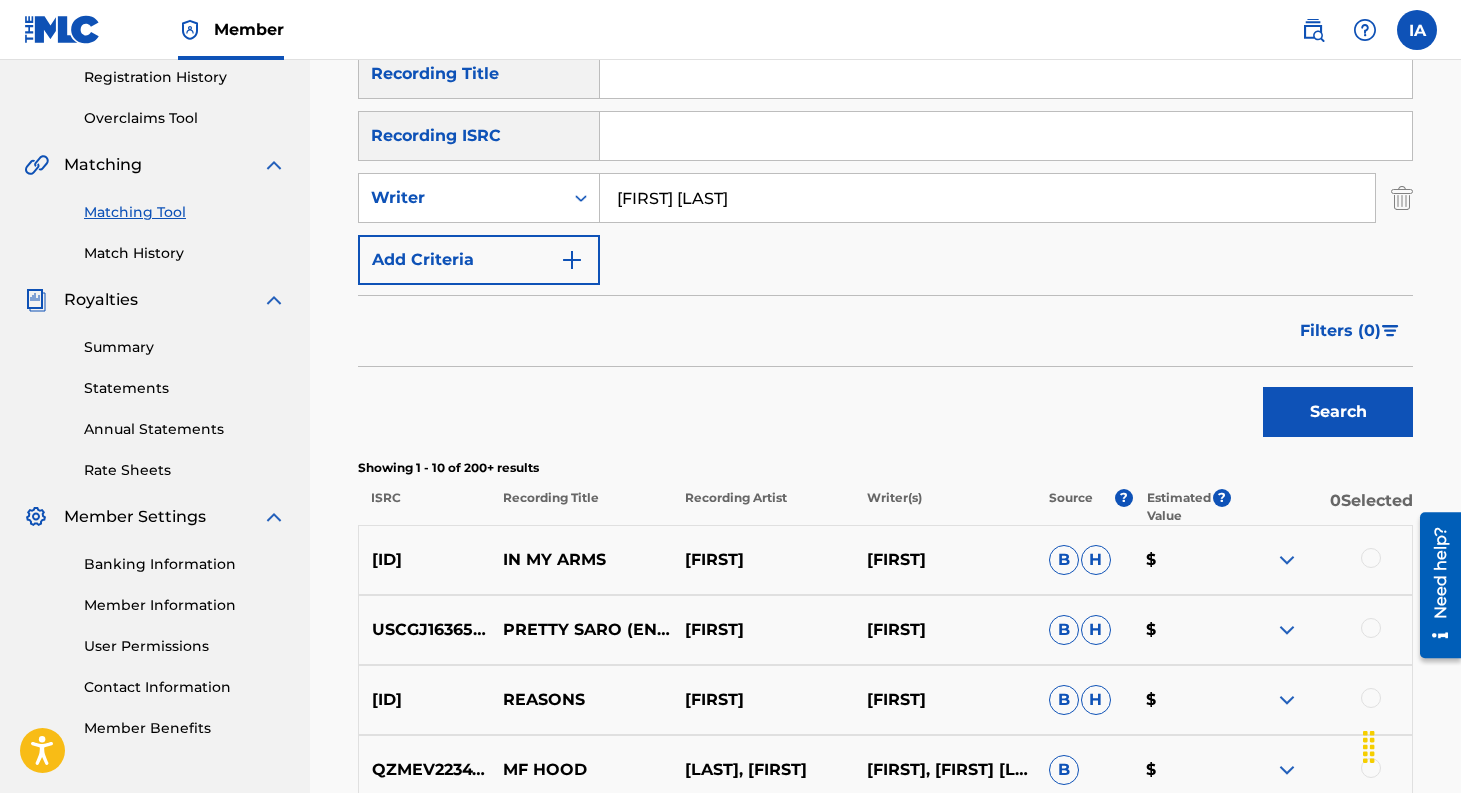scroll, scrollTop: 0, scrollLeft: 0, axis: both 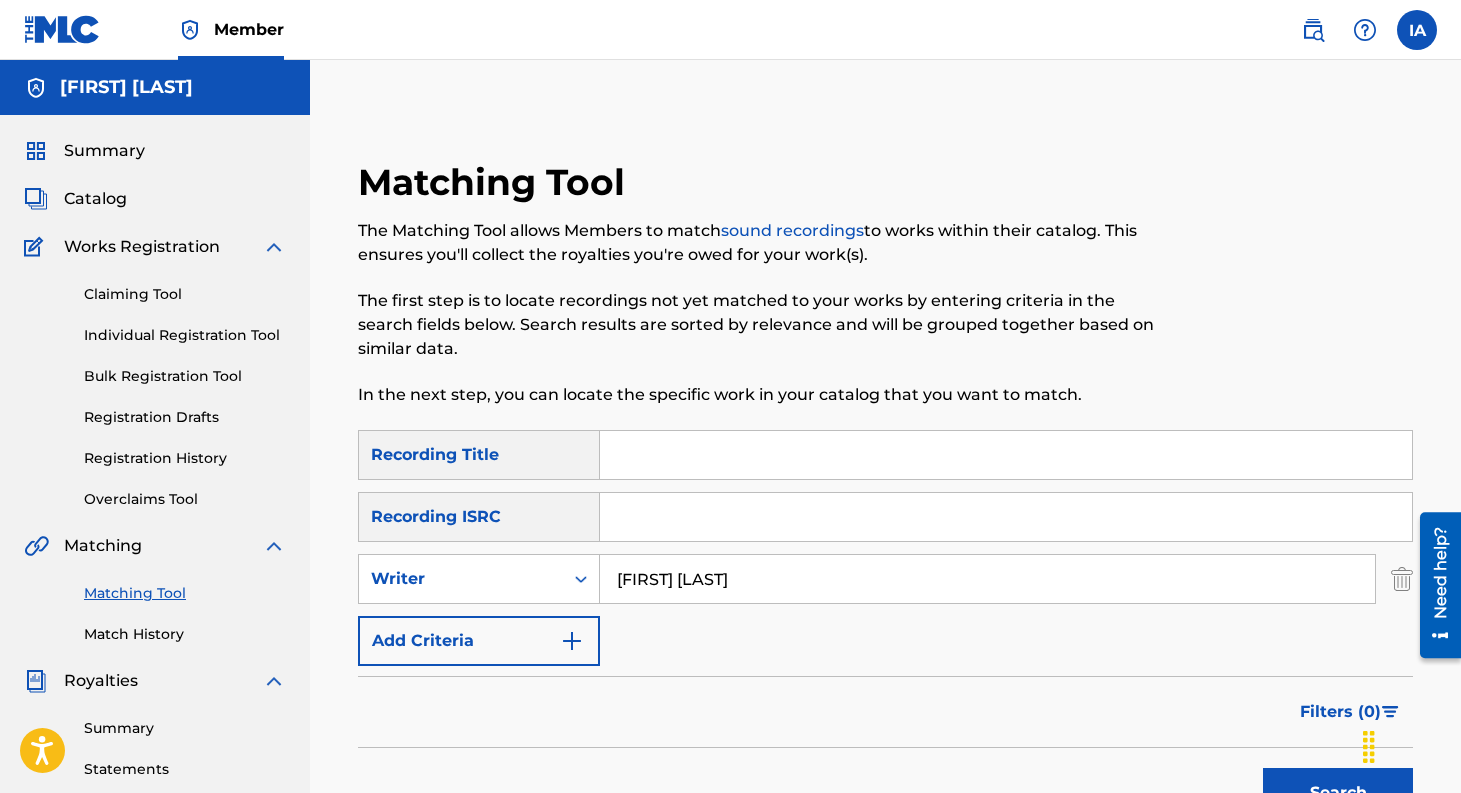 click at bounding box center (1006, 455) 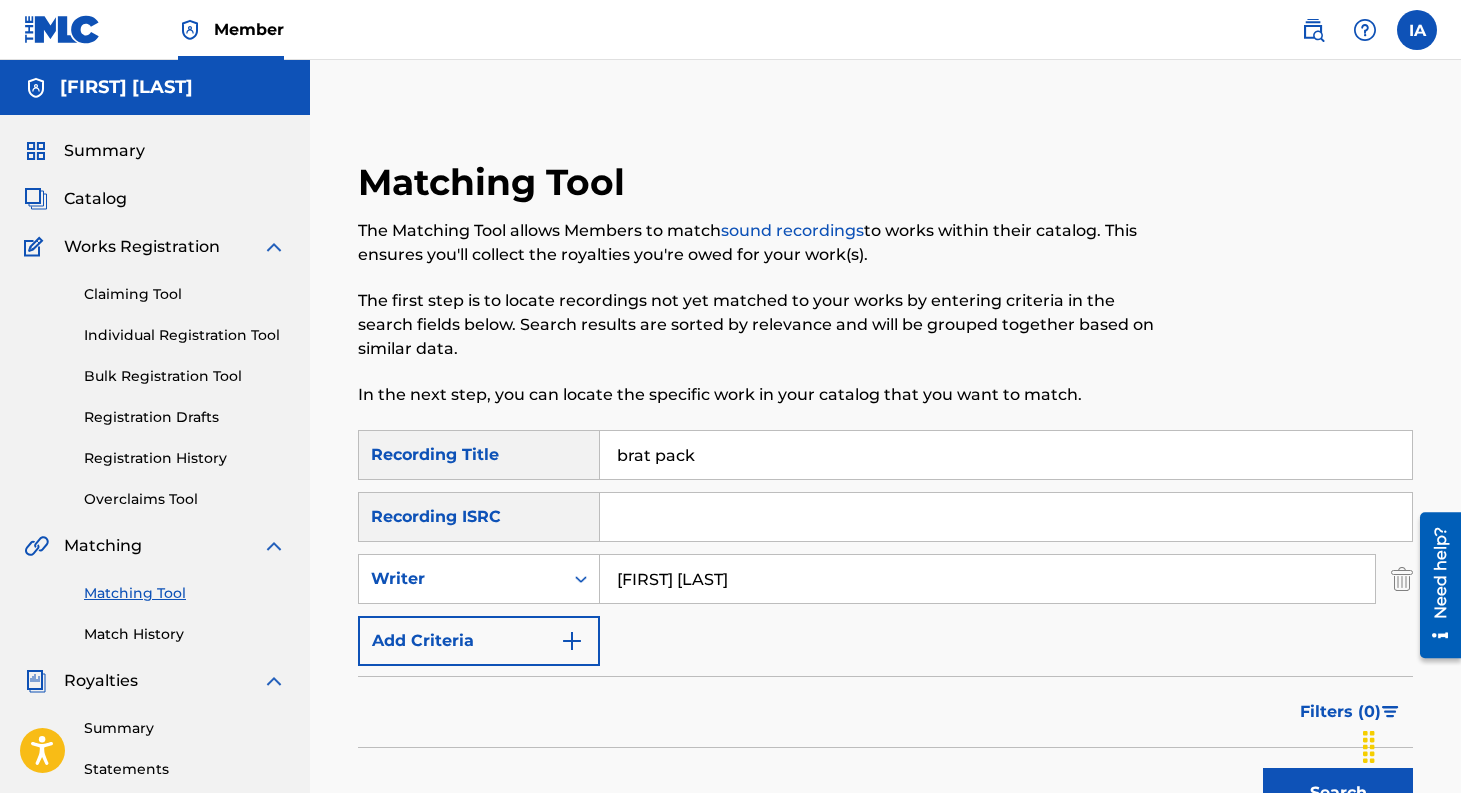 type on "brat pack" 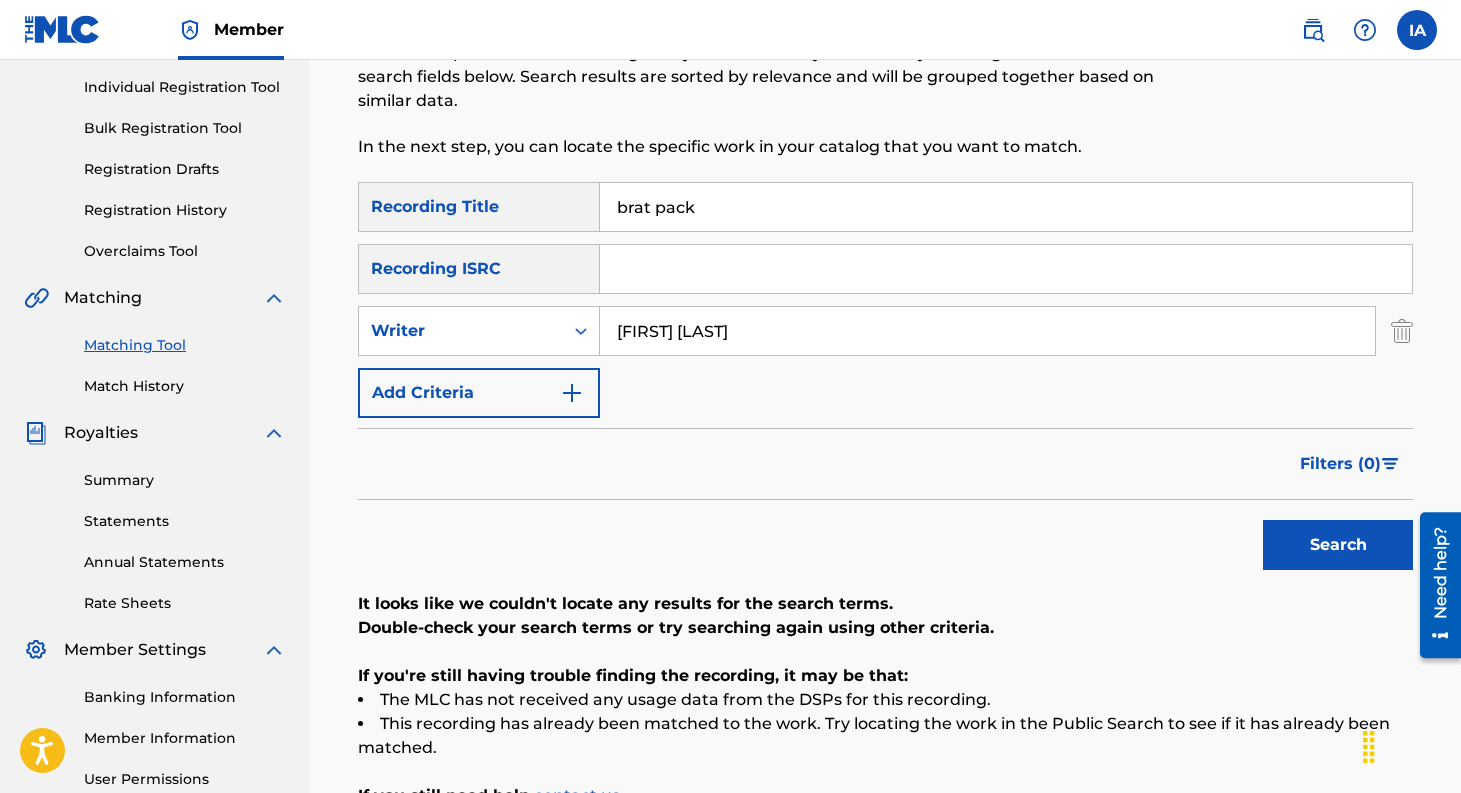 scroll, scrollTop: 243, scrollLeft: 0, axis: vertical 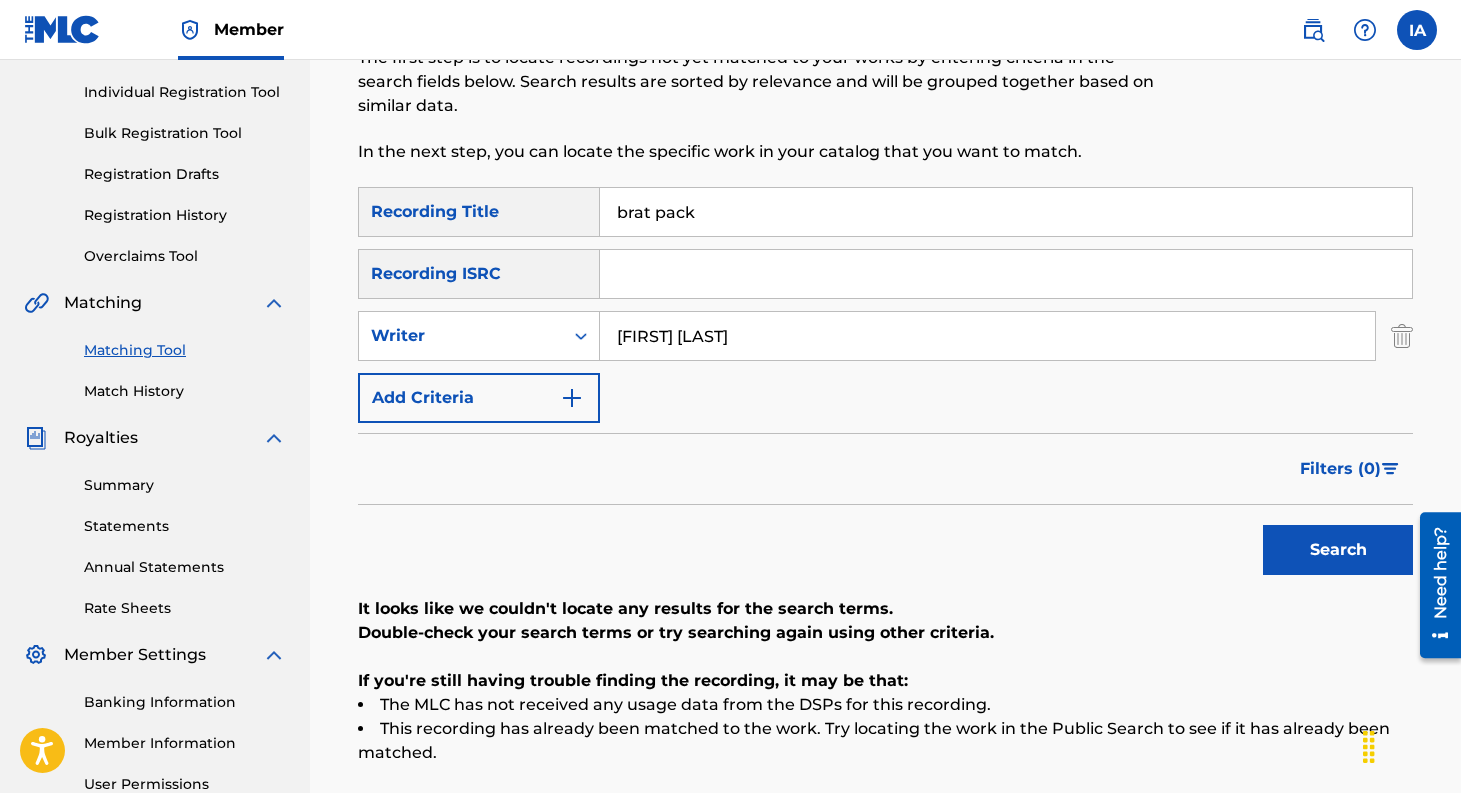 drag, startPoint x: 730, startPoint y: 345, endPoint x: 614, endPoint y: 341, distance: 116.06895 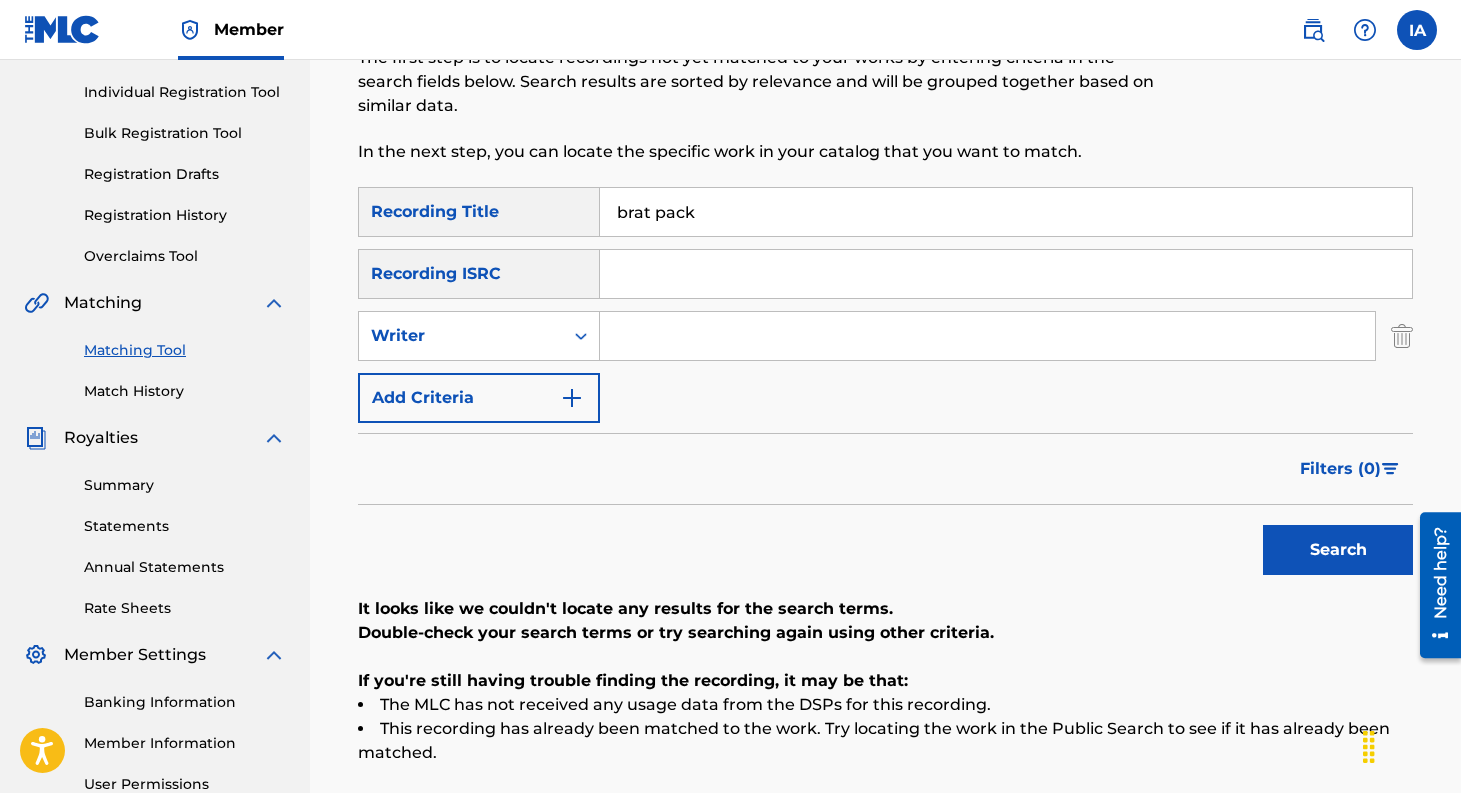 type 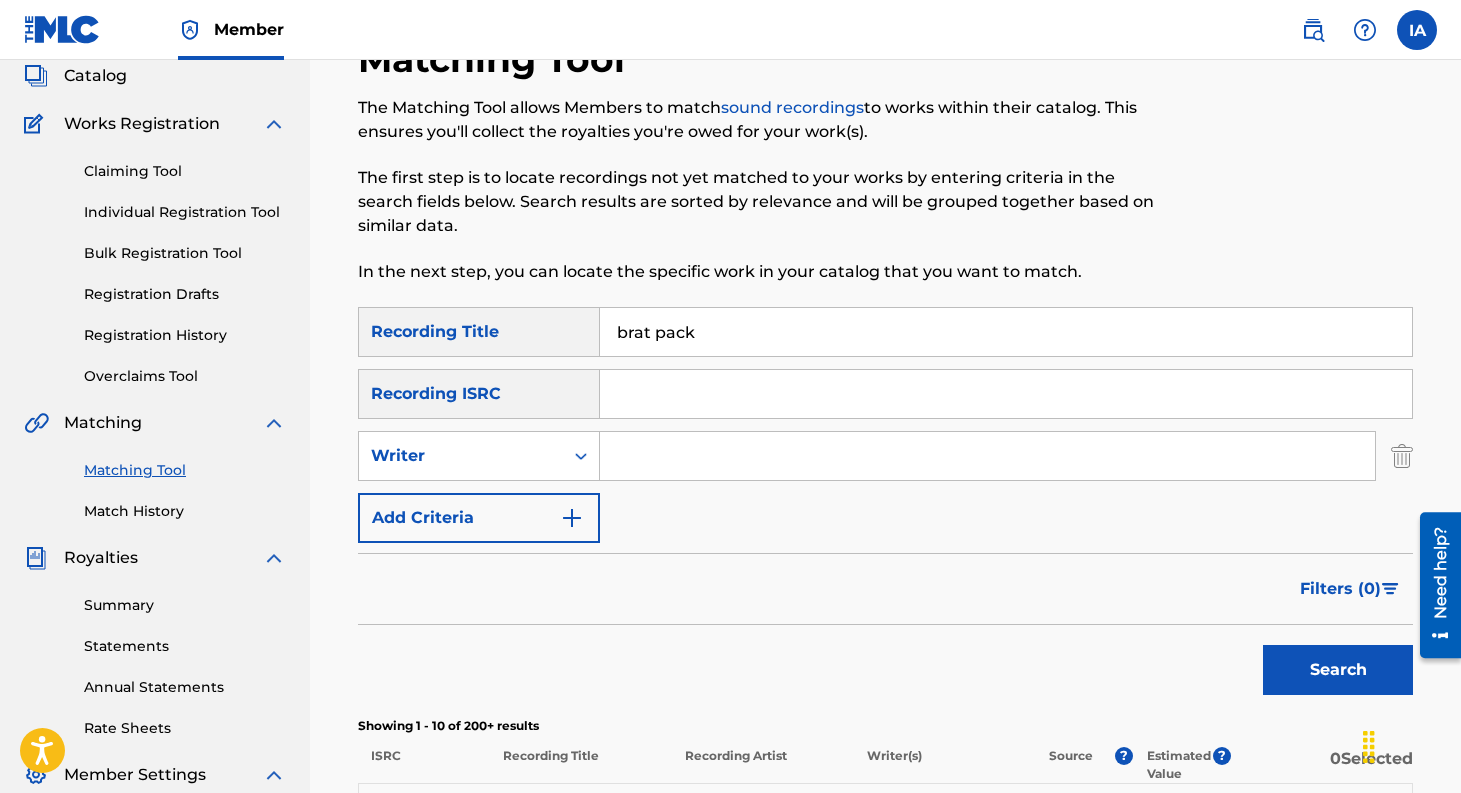 scroll, scrollTop: 0, scrollLeft: 0, axis: both 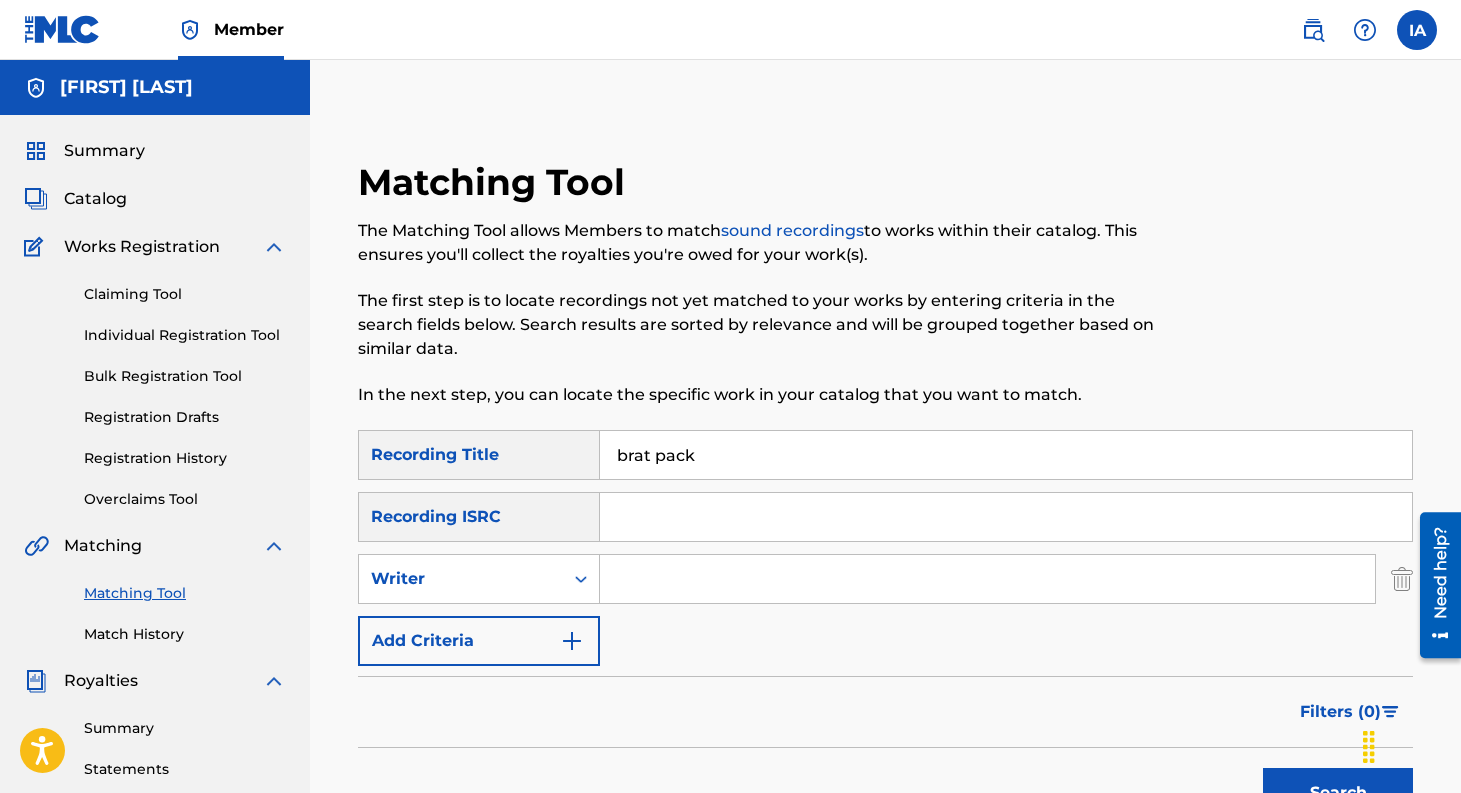 click on "Summary" at bounding box center [104, 151] 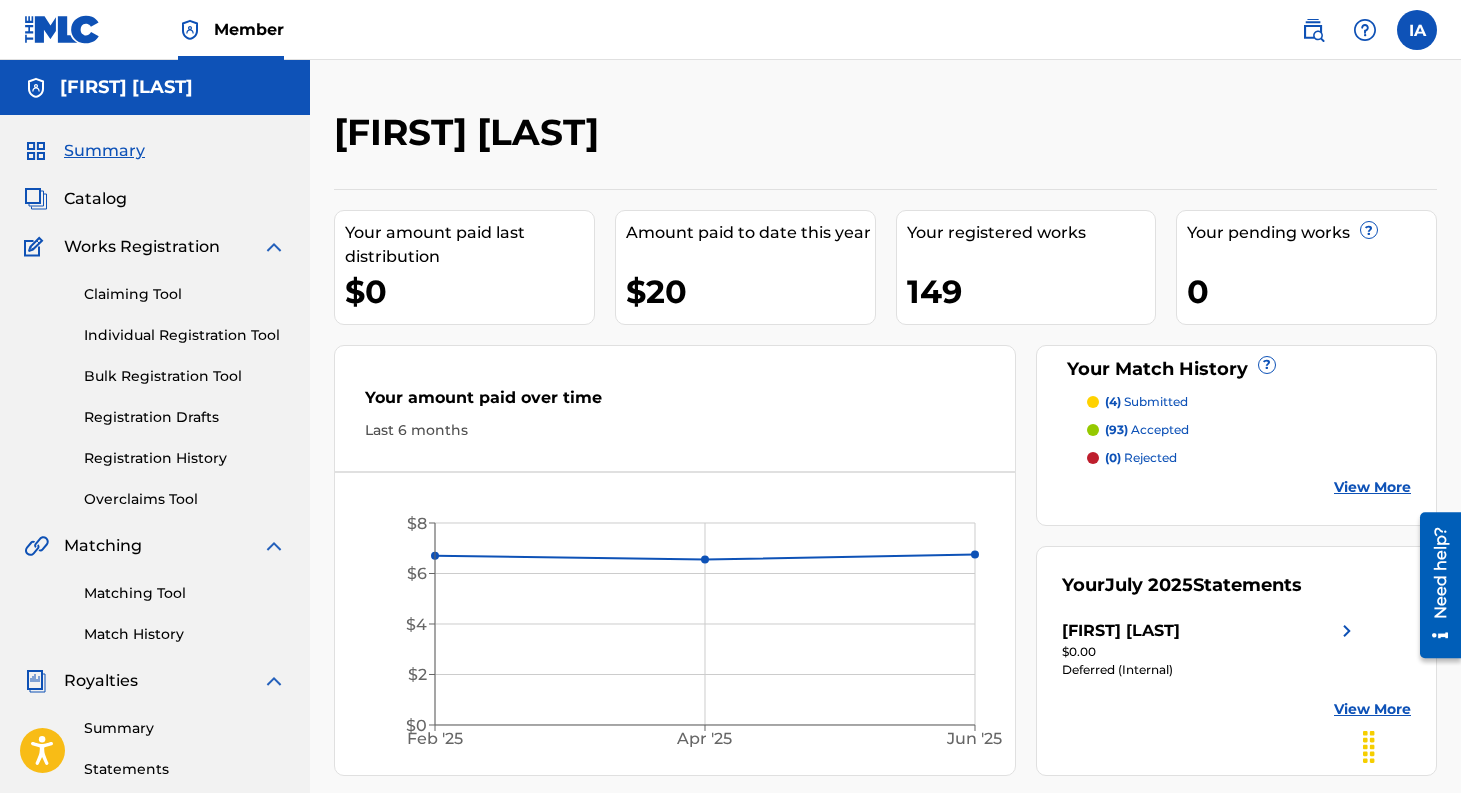 click on "Individual Registration Tool" at bounding box center (185, 335) 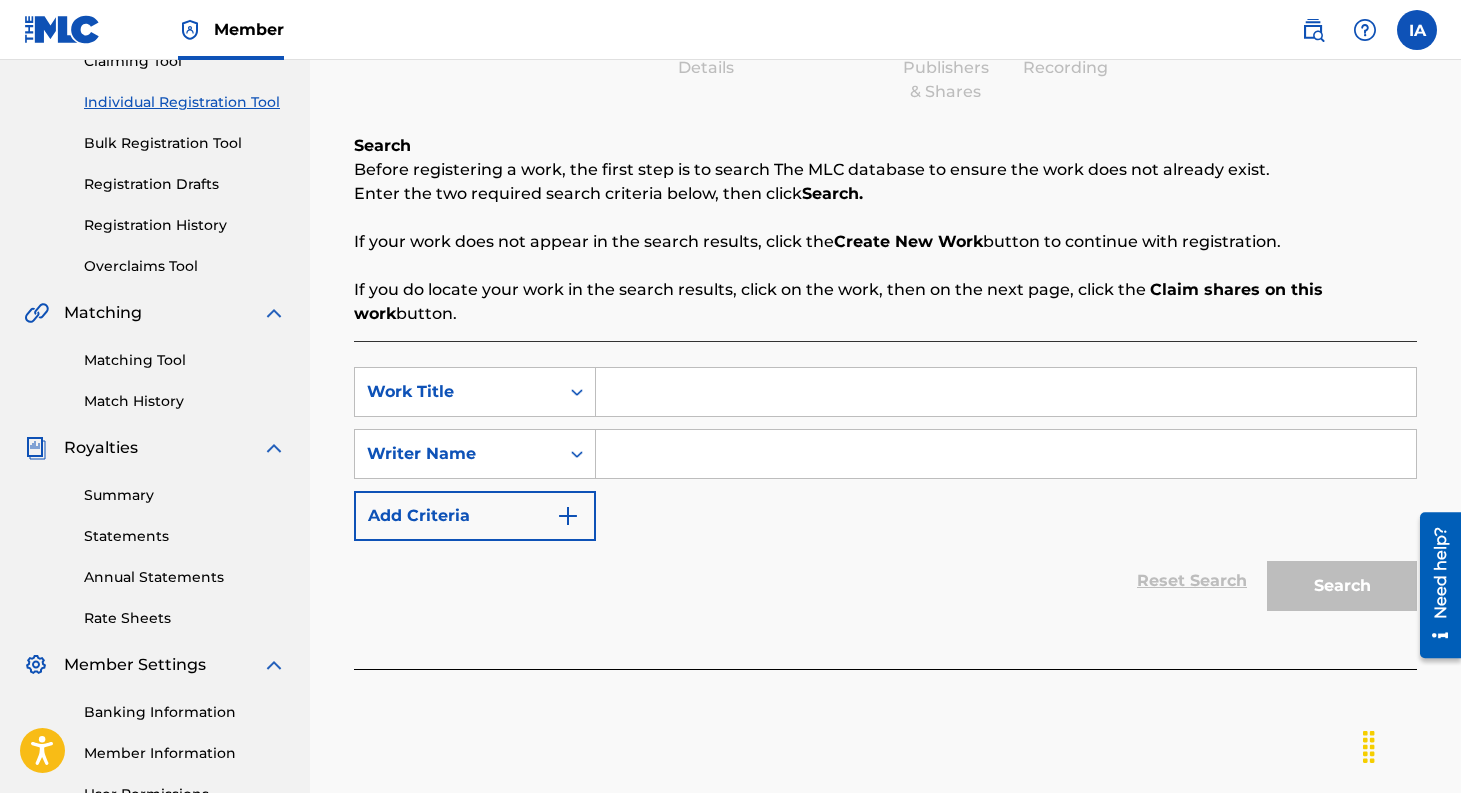 scroll, scrollTop: 234, scrollLeft: 0, axis: vertical 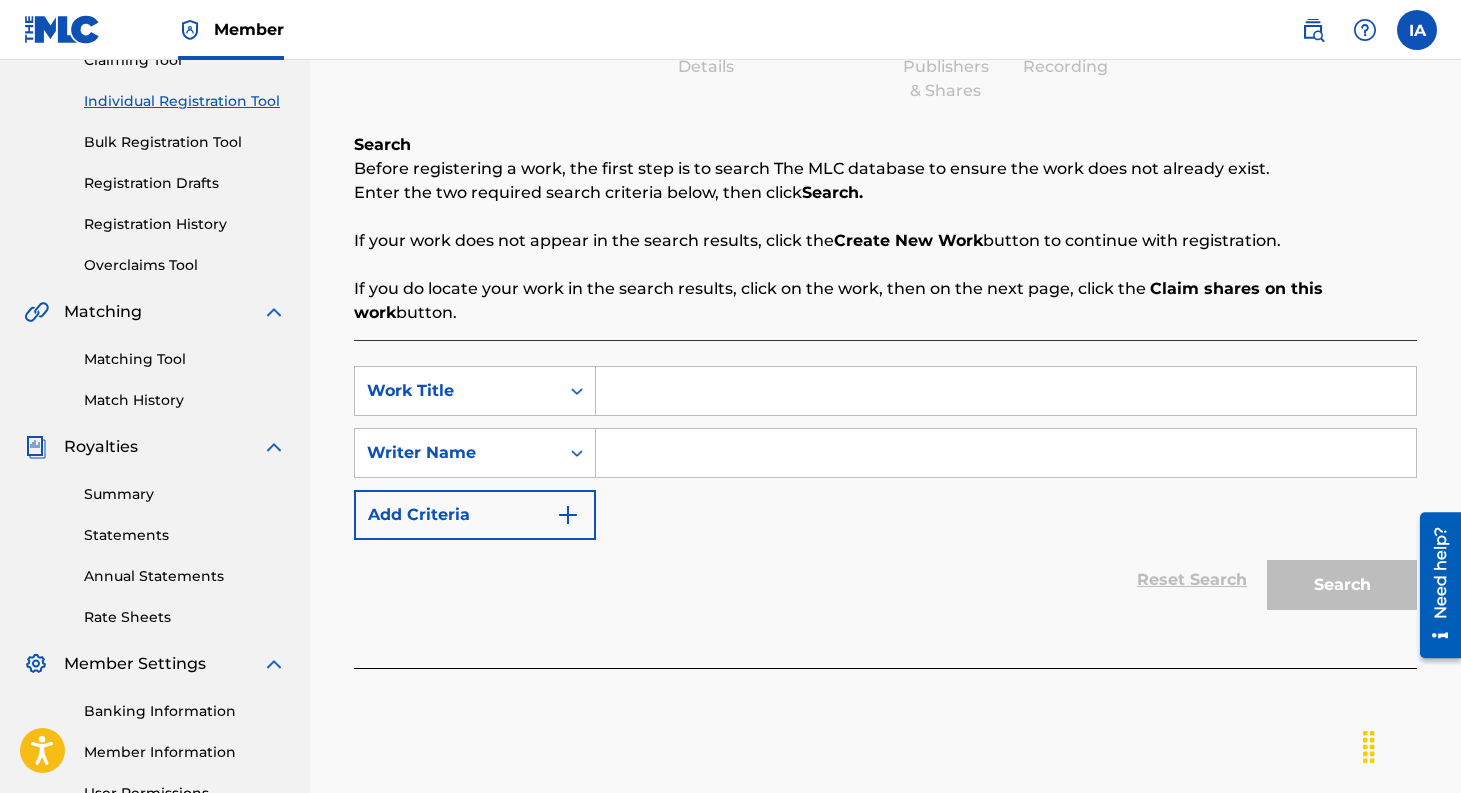 click at bounding box center (1006, 391) 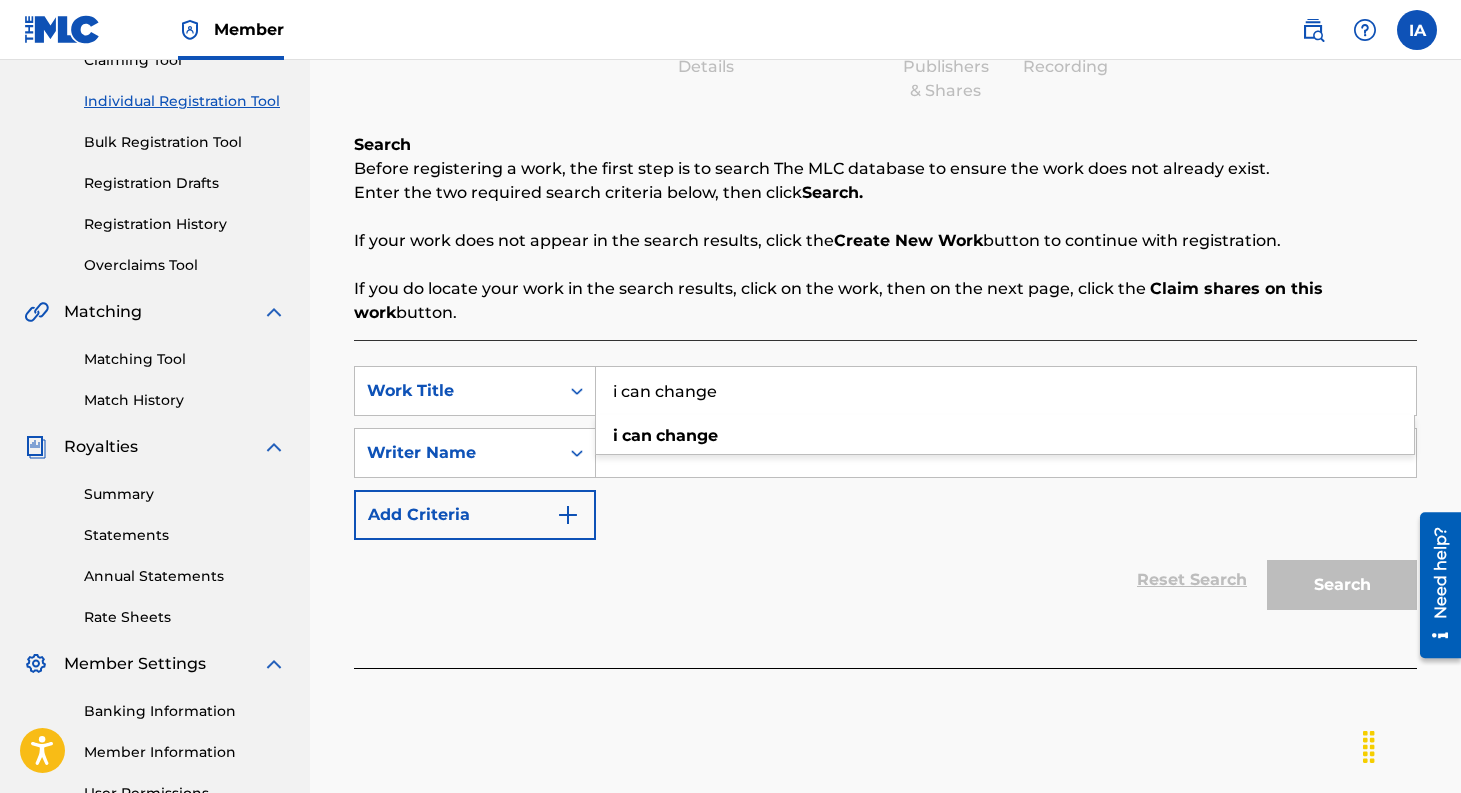 type on "i can change" 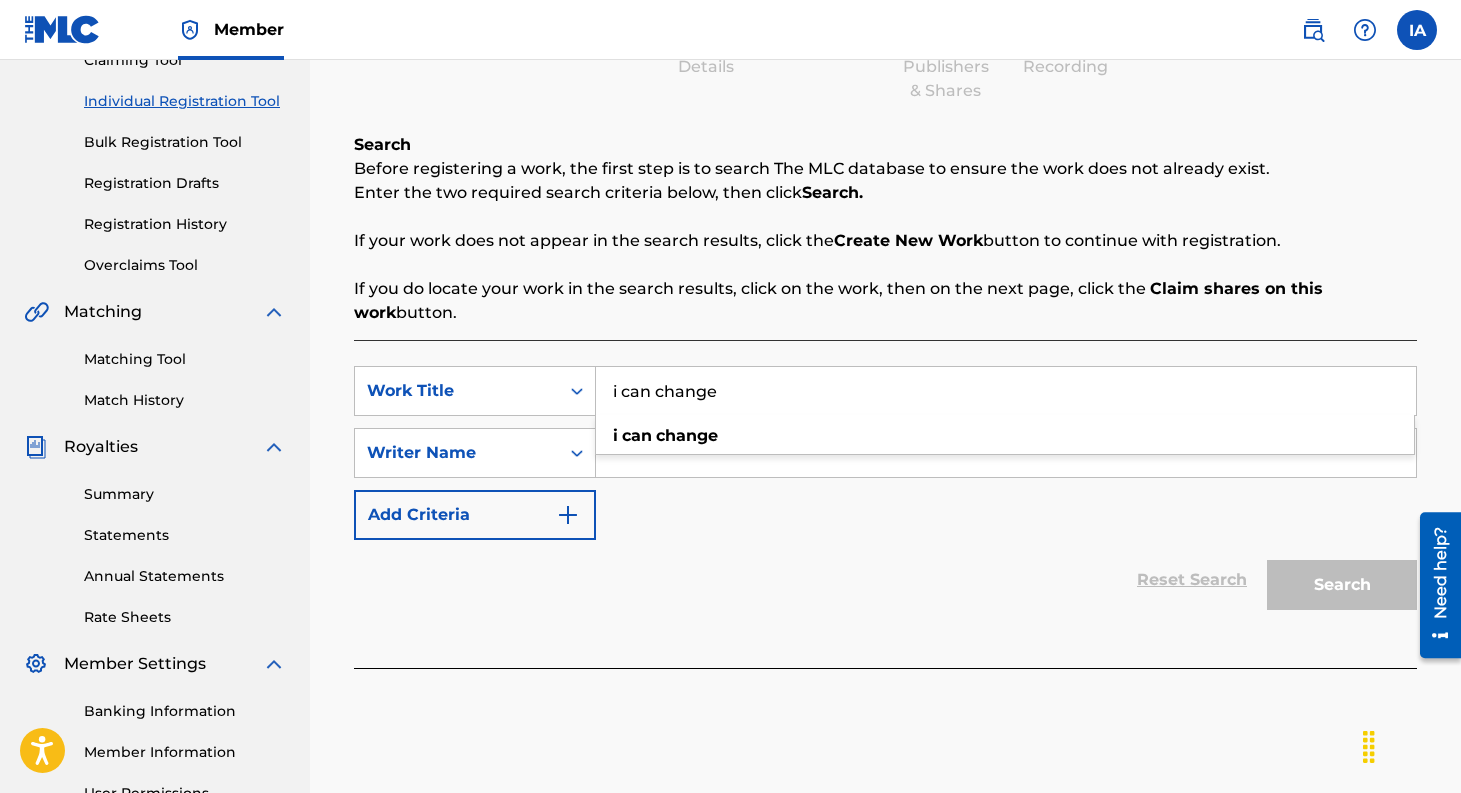 click at bounding box center (1006, 453) 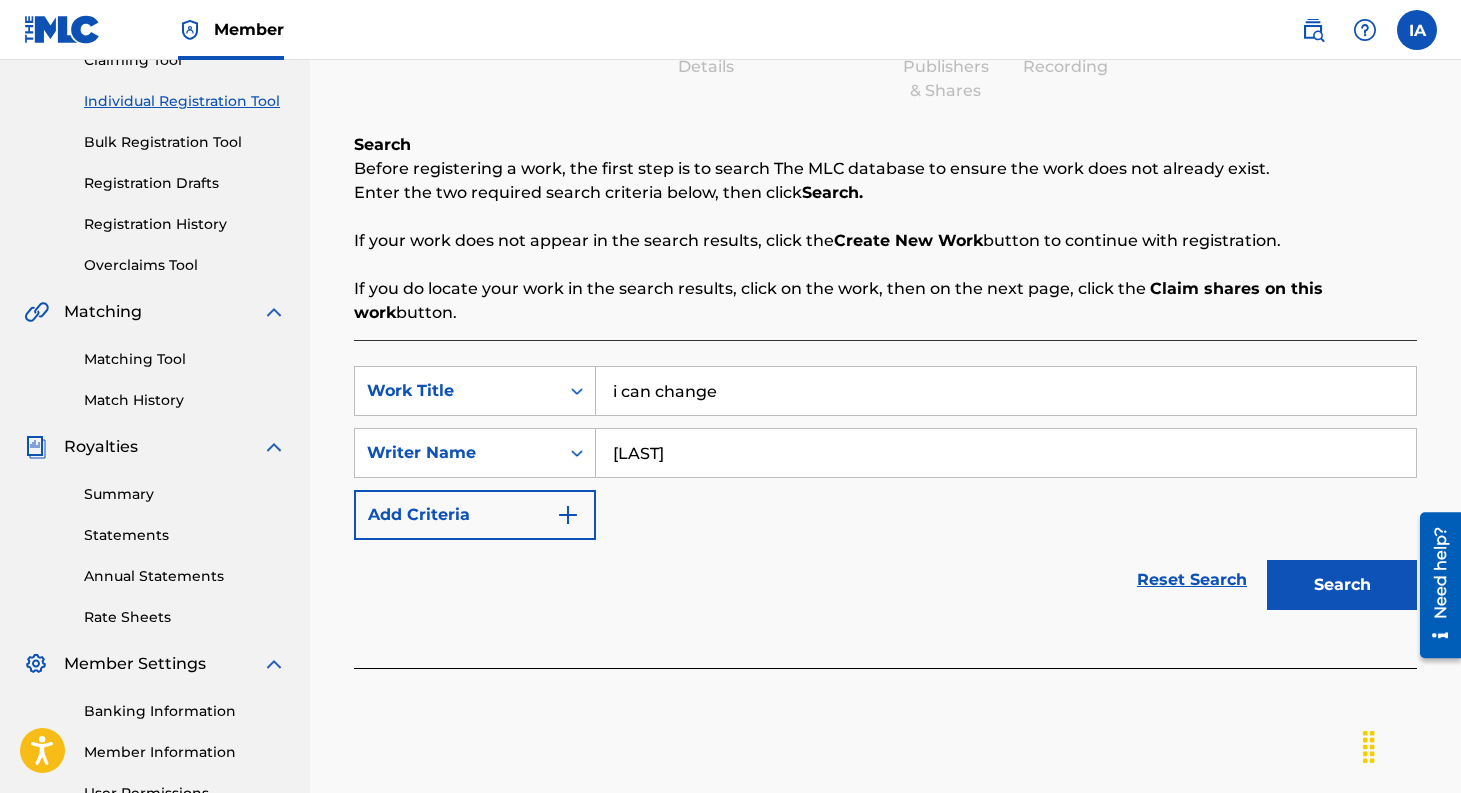 type on "[LAST]" 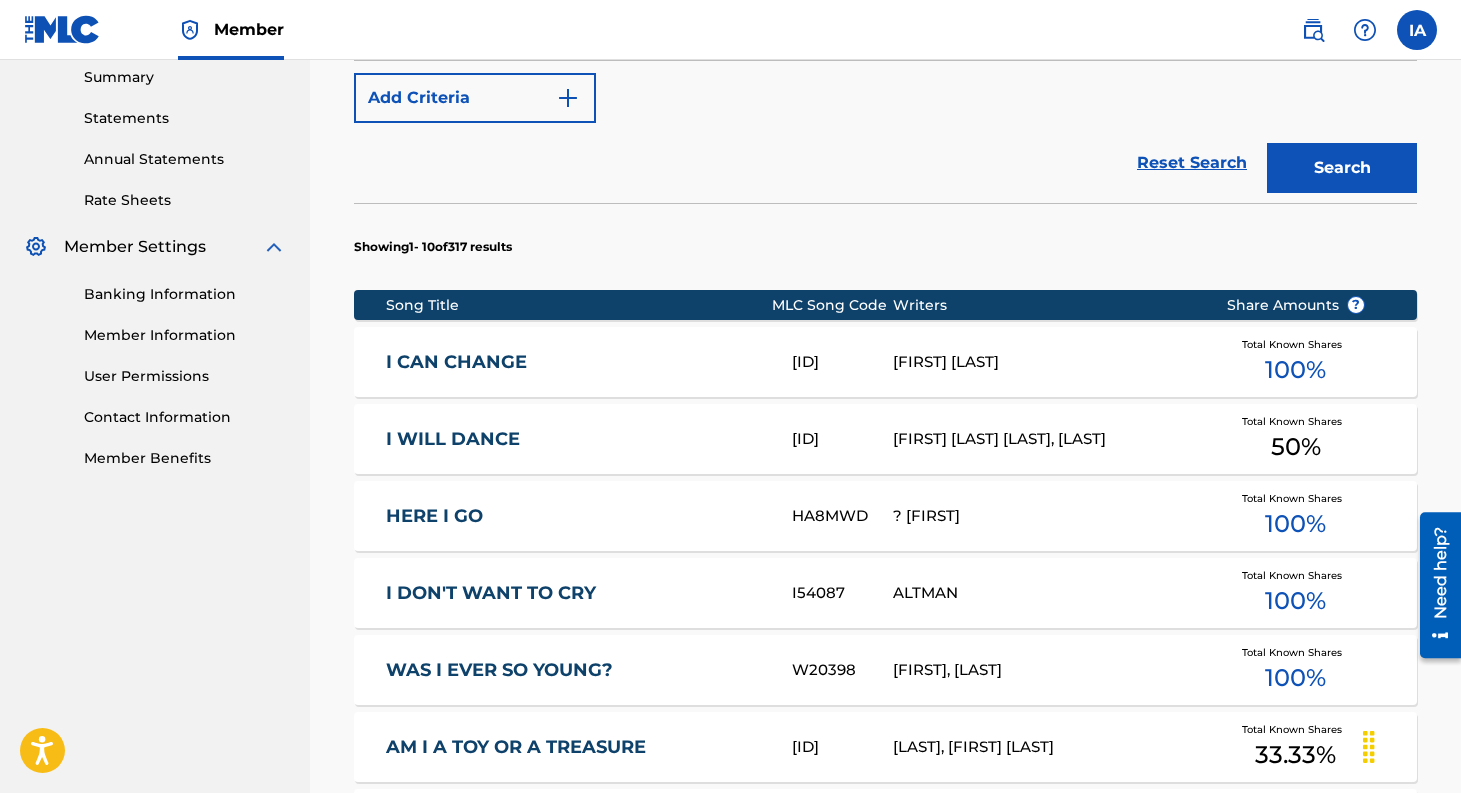 scroll, scrollTop: 654, scrollLeft: 0, axis: vertical 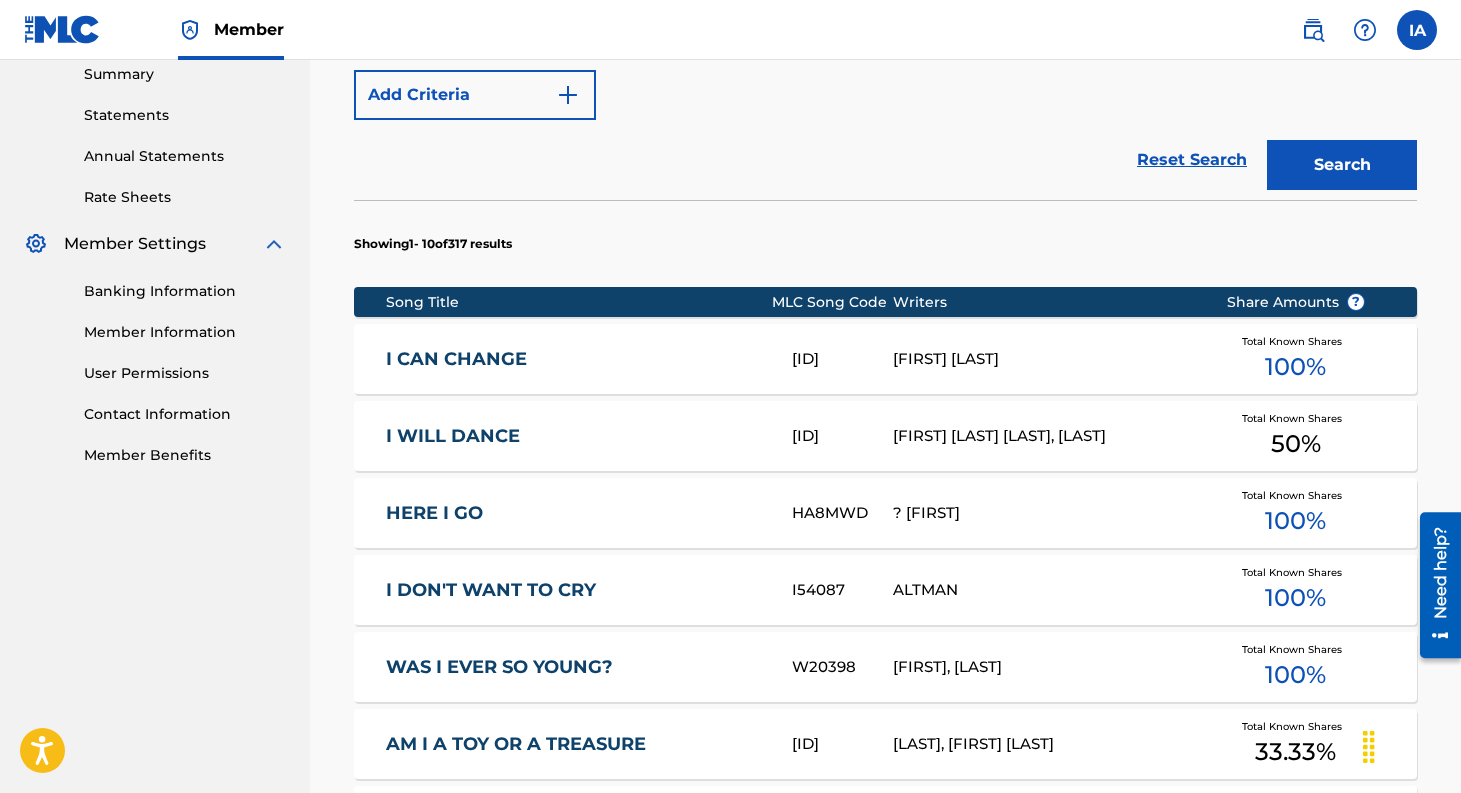 click on "[ID]" at bounding box center (842, 359) 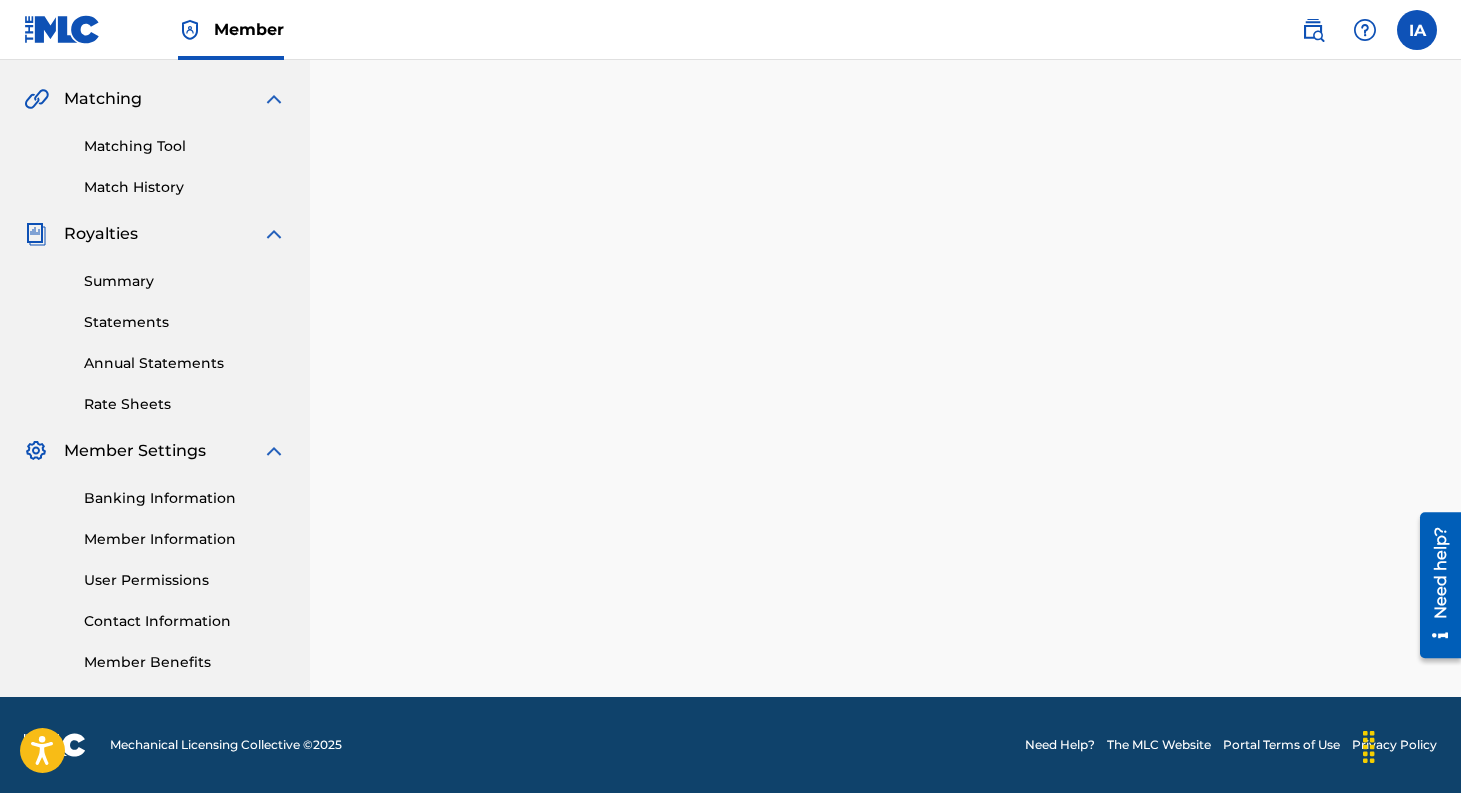 scroll, scrollTop: 0, scrollLeft: 0, axis: both 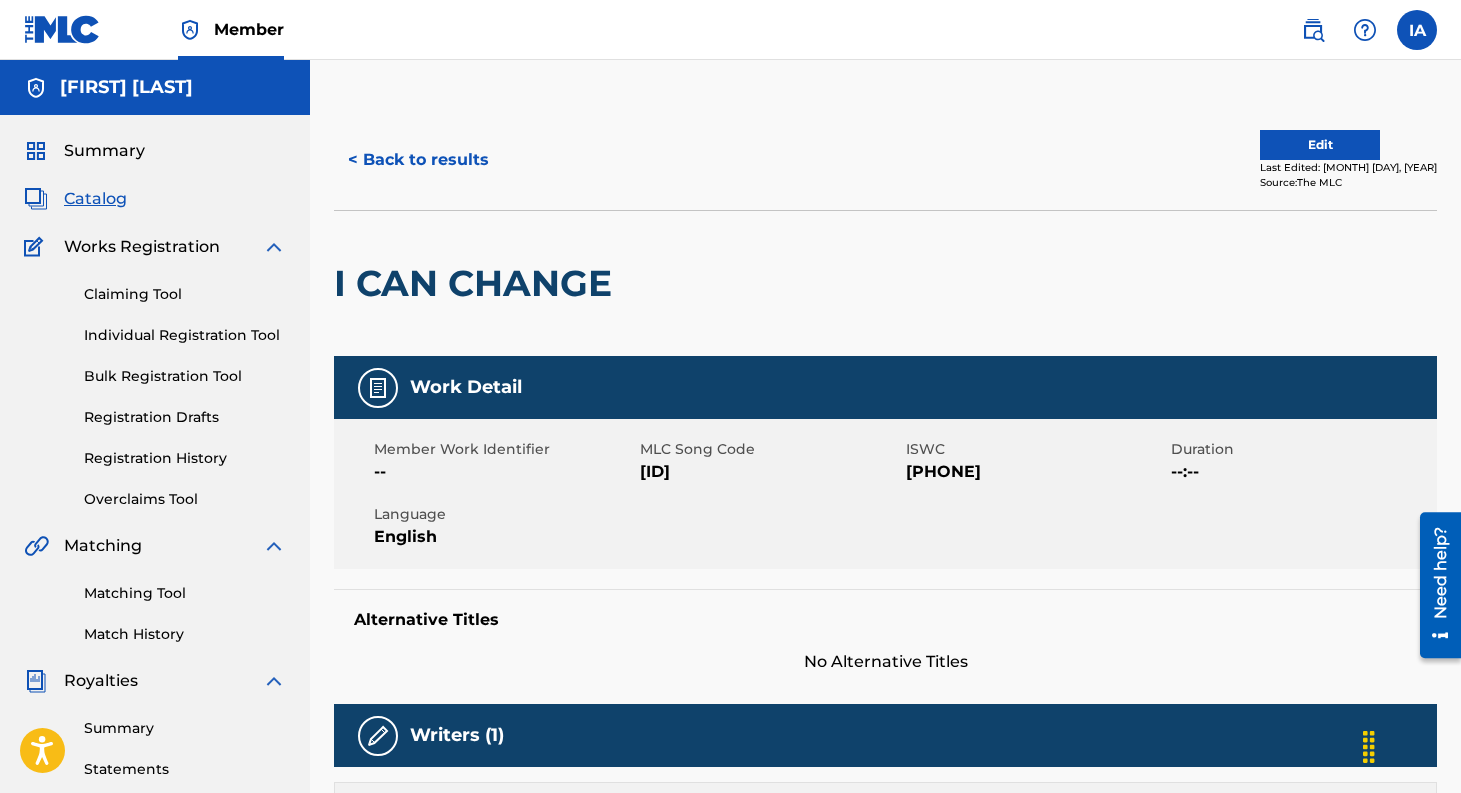 click on "Edit" at bounding box center (1320, 145) 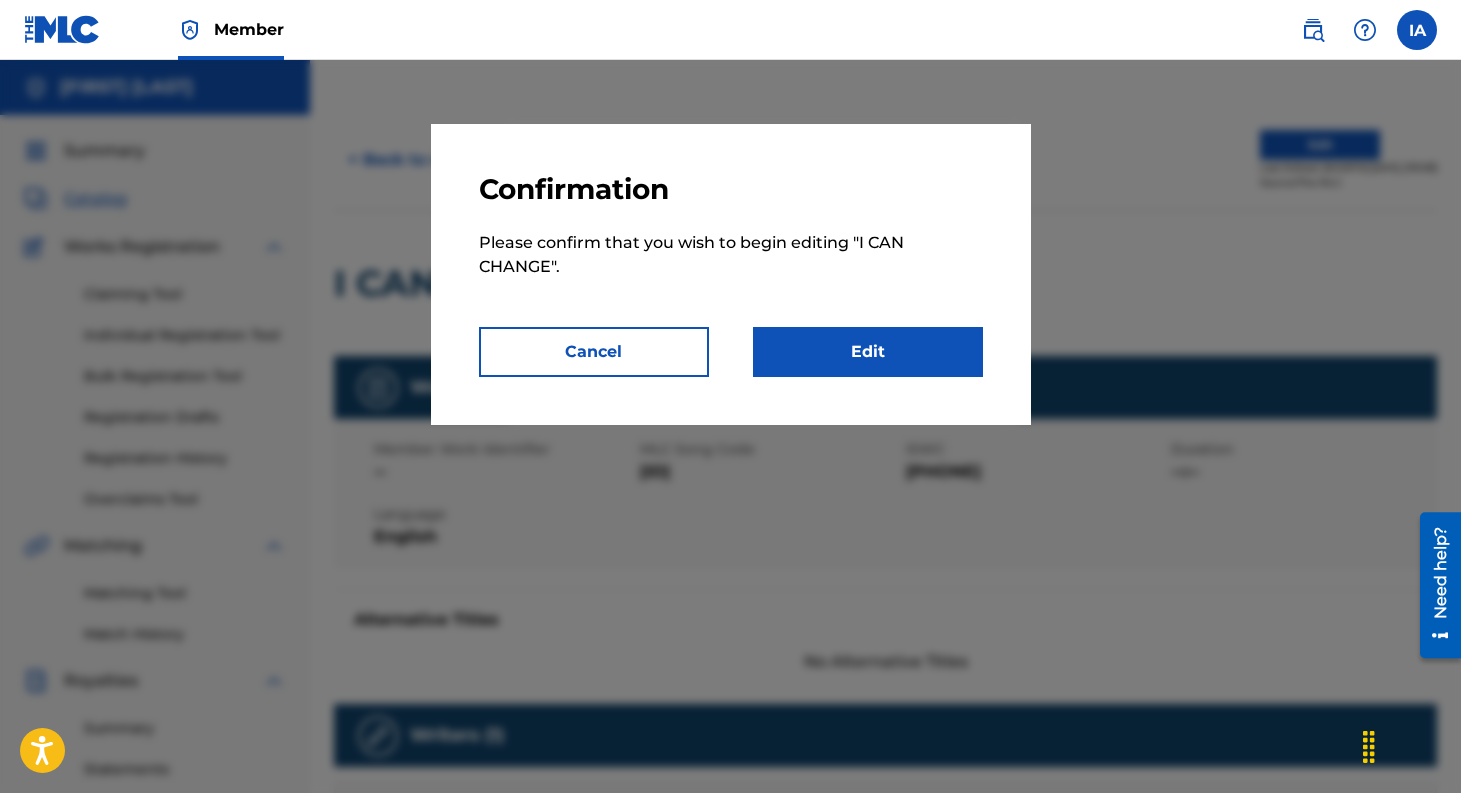 click on "Edit" at bounding box center [868, 352] 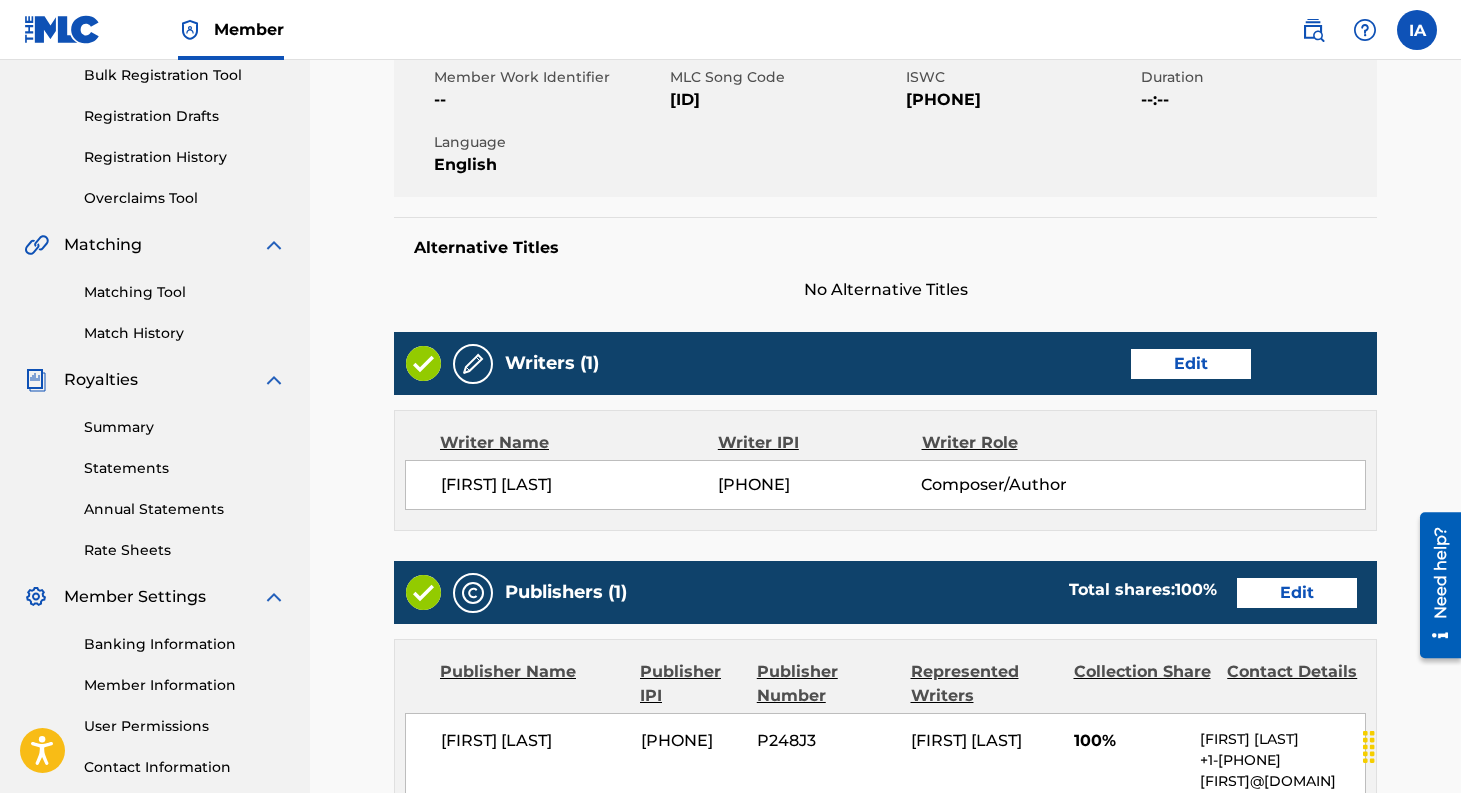scroll, scrollTop: 0, scrollLeft: 0, axis: both 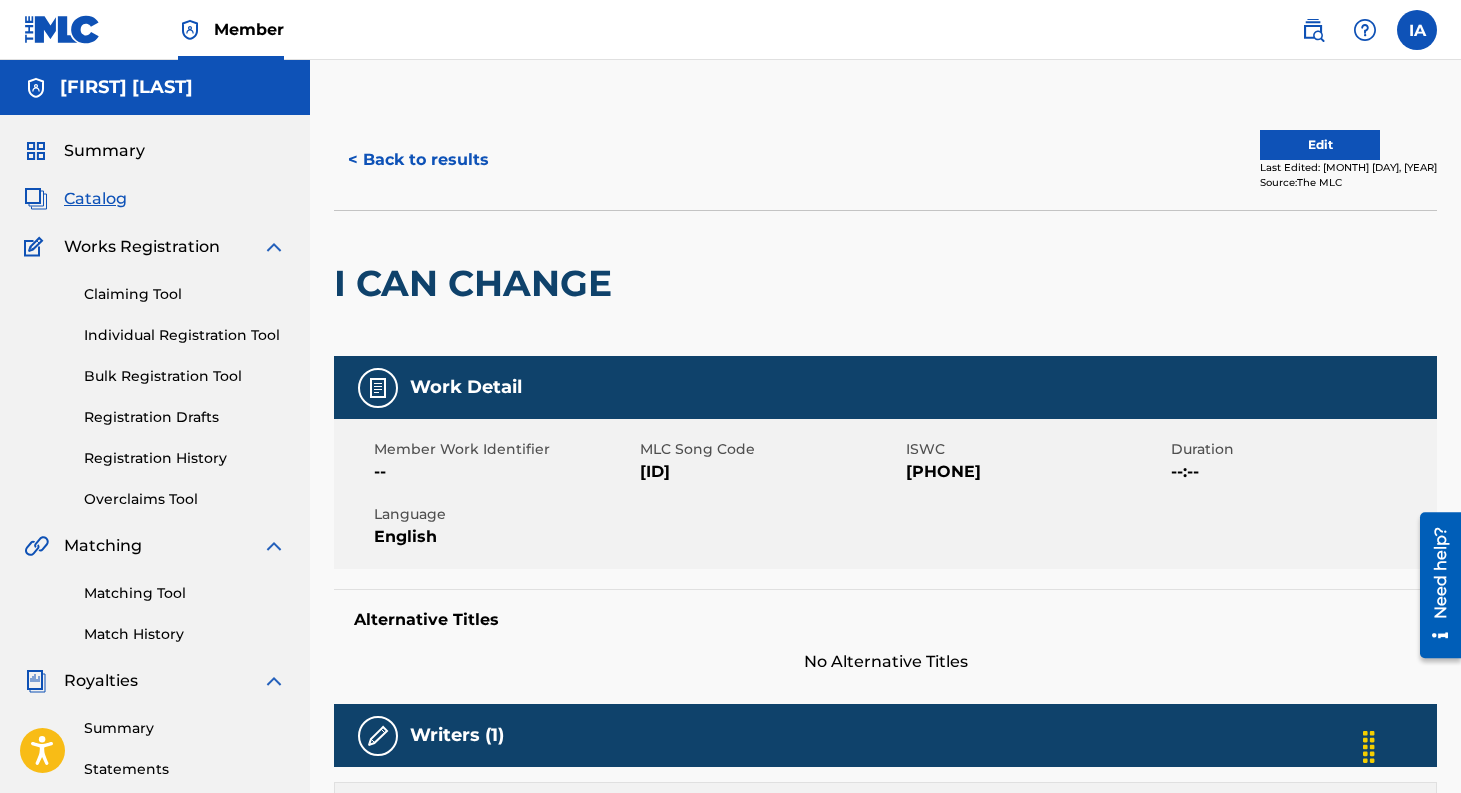 click on "< Back to results" at bounding box center (418, 160) 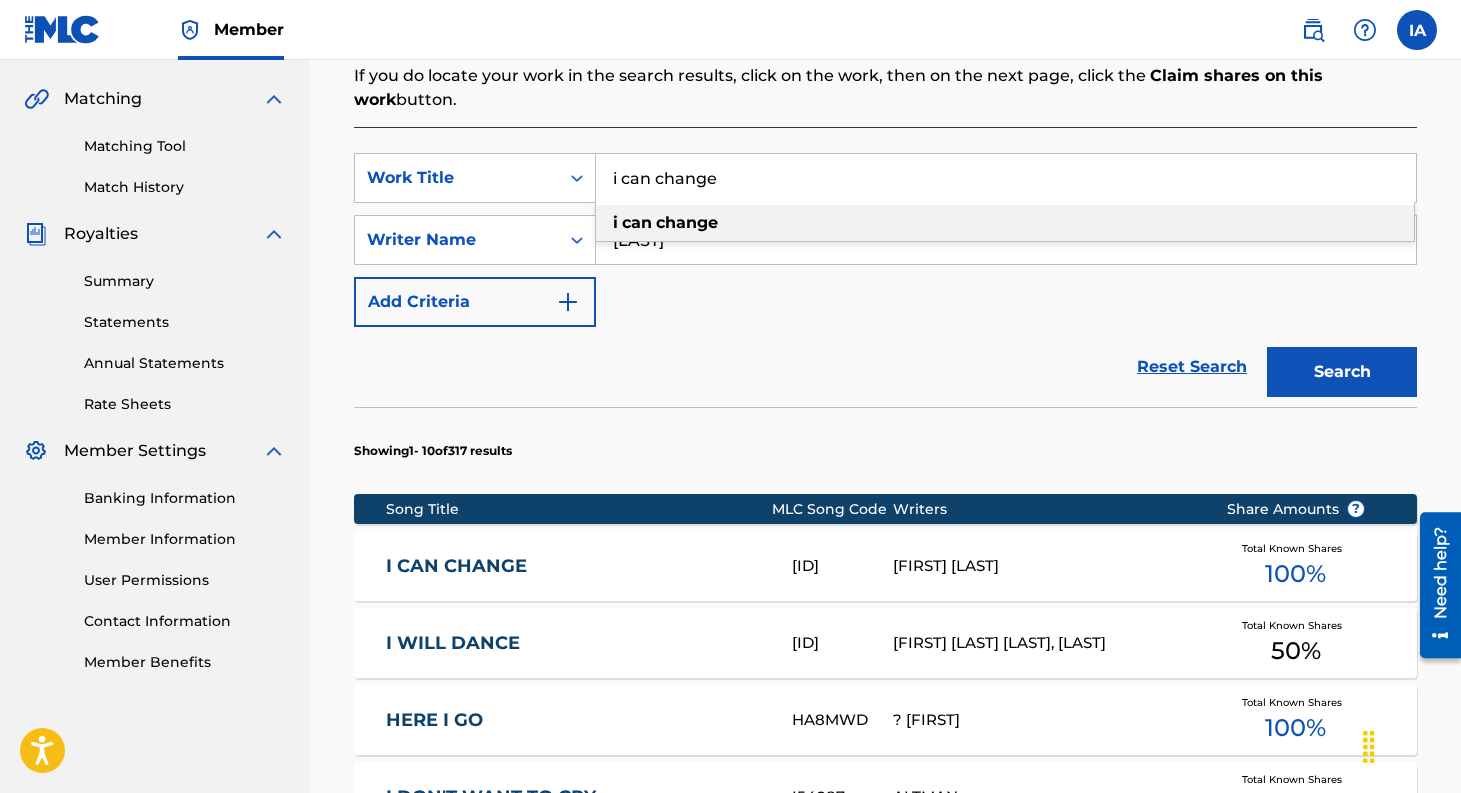 drag, startPoint x: 727, startPoint y: 183, endPoint x: 600, endPoint y: 183, distance: 127 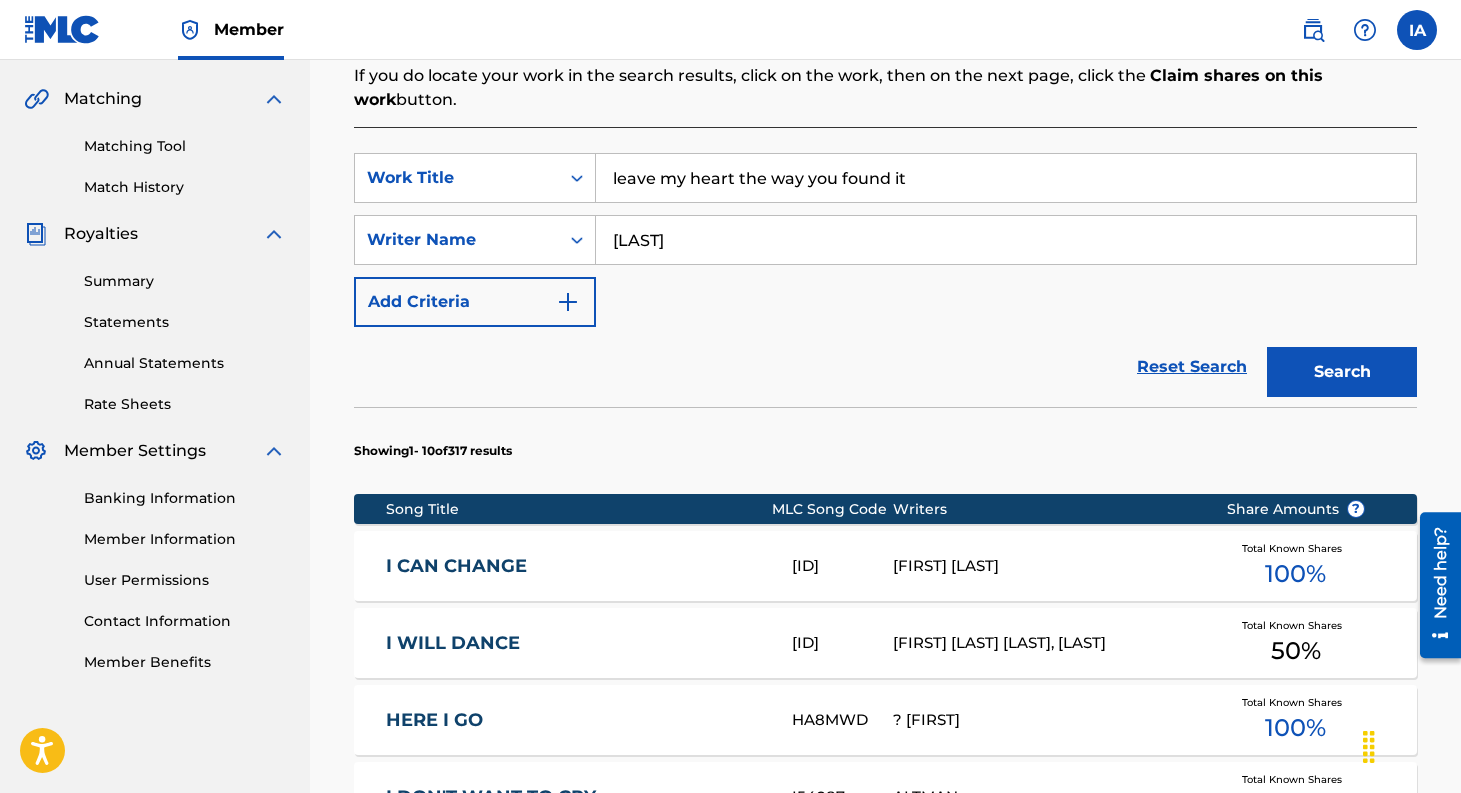 type on "leave my heart the way you found it" 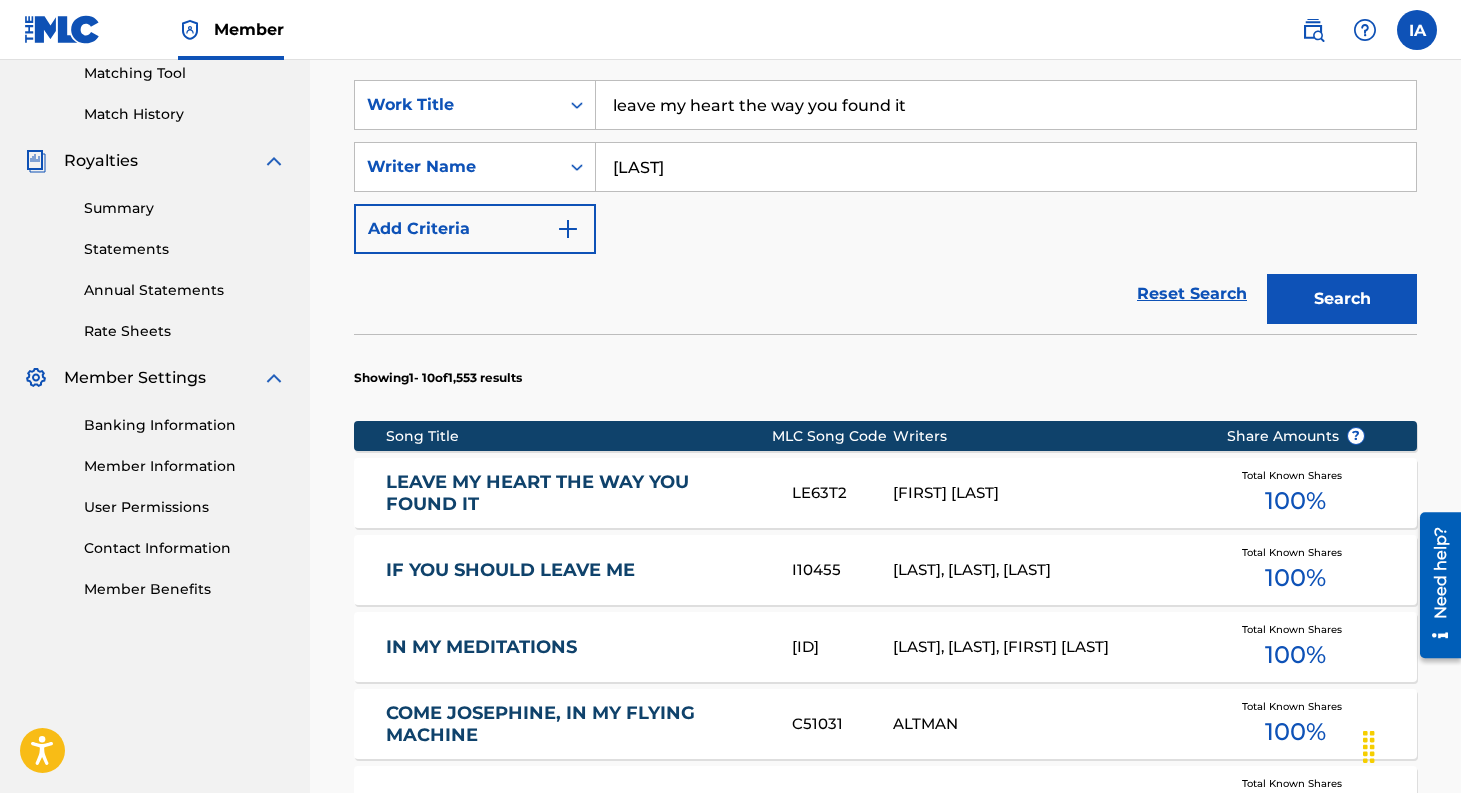 scroll, scrollTop: 535, scrollLeft: 0, axis: vertical 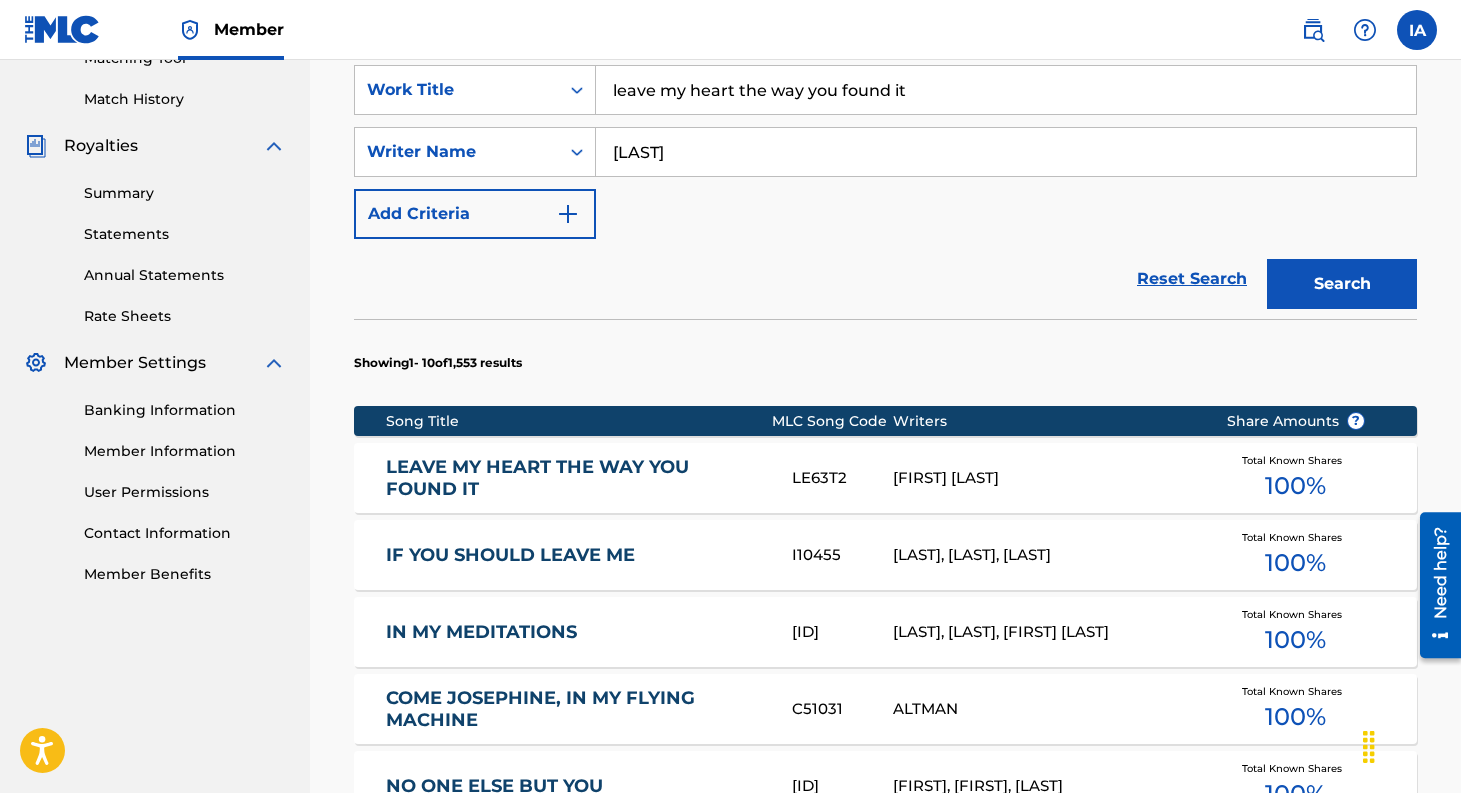 click on "LE63T2" at bounding box center (842, 478) 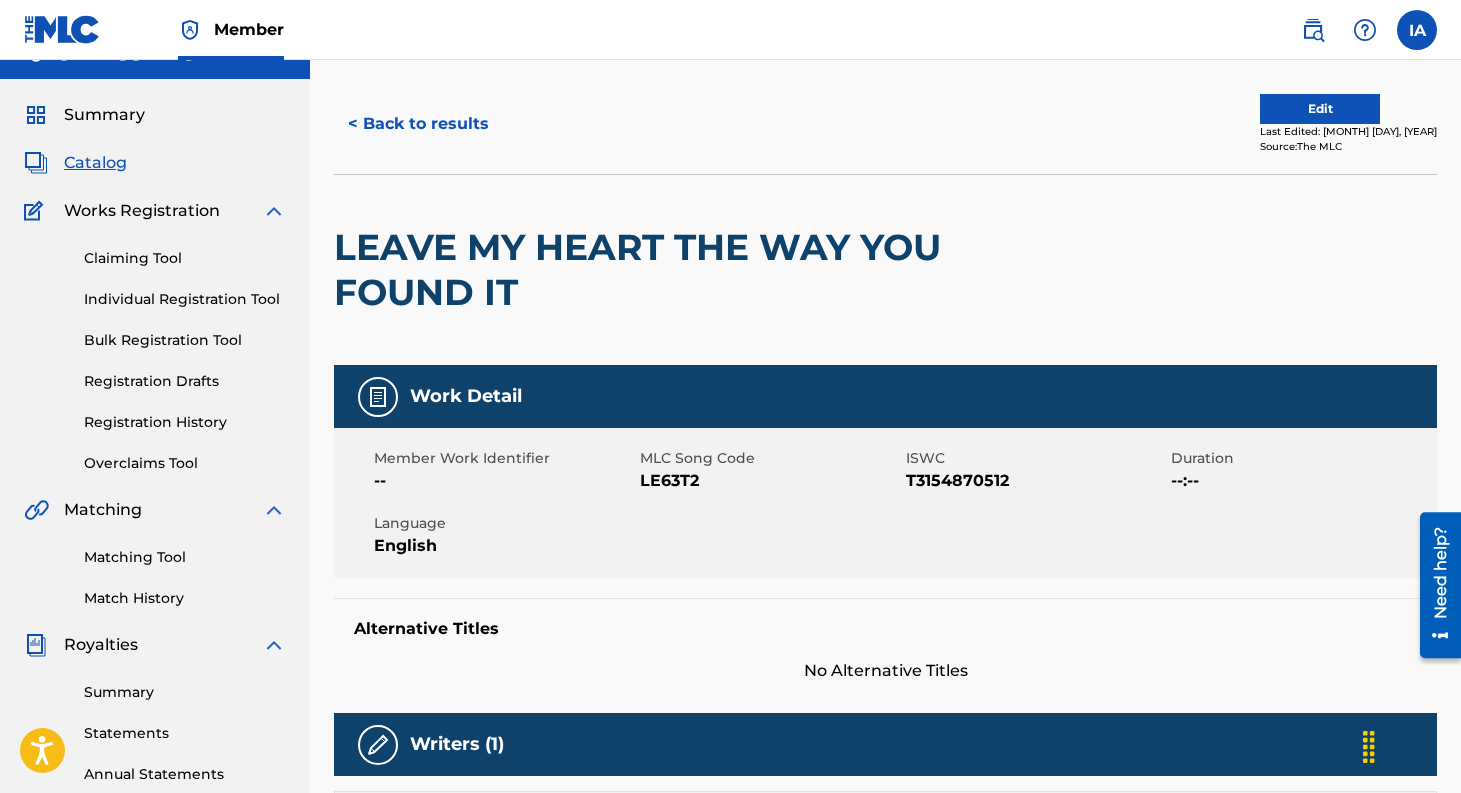 scroll, scrollTop: 0, scrollLeft: 0, axis: both 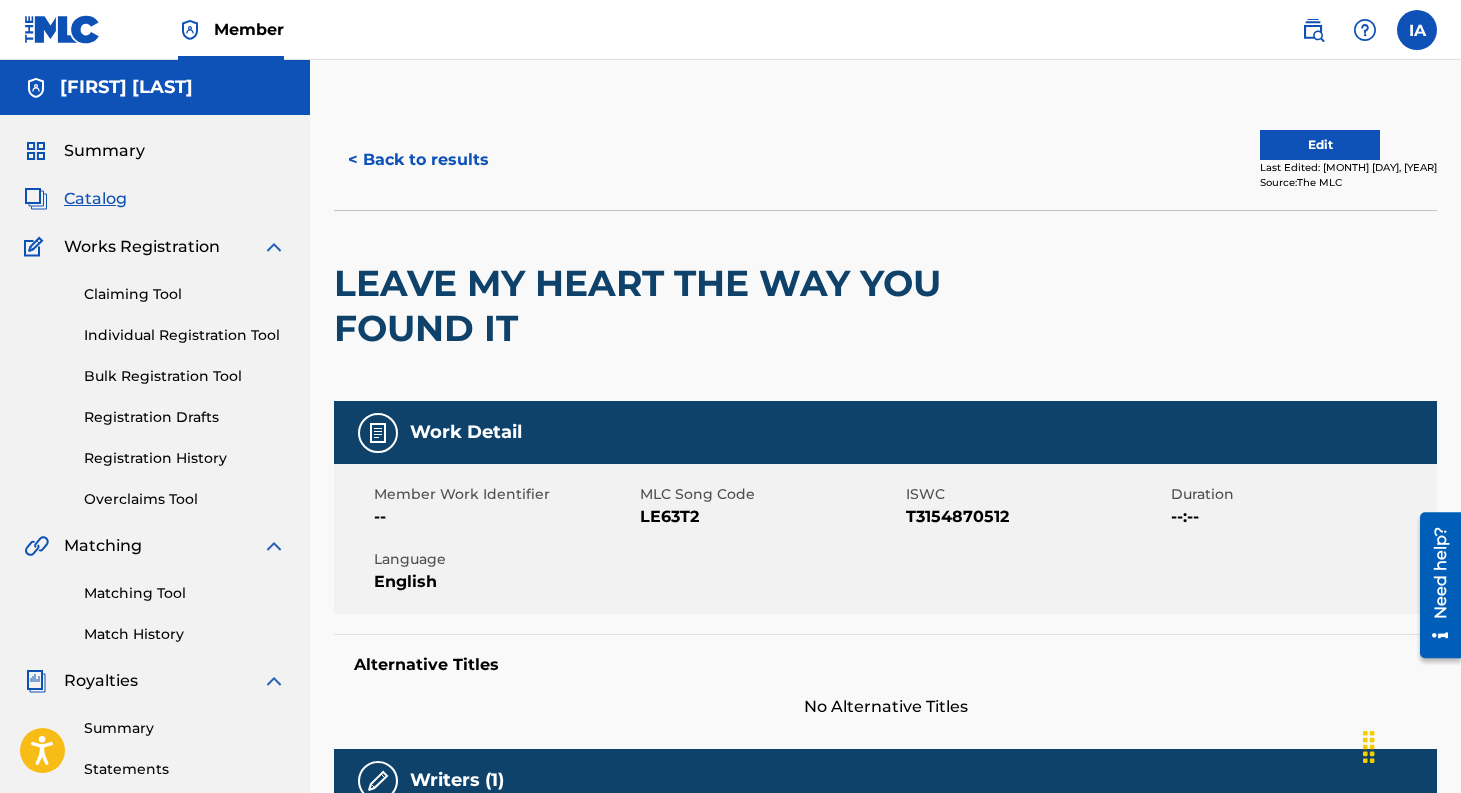 click on "< Back to results" at bounding box center (418, 160) 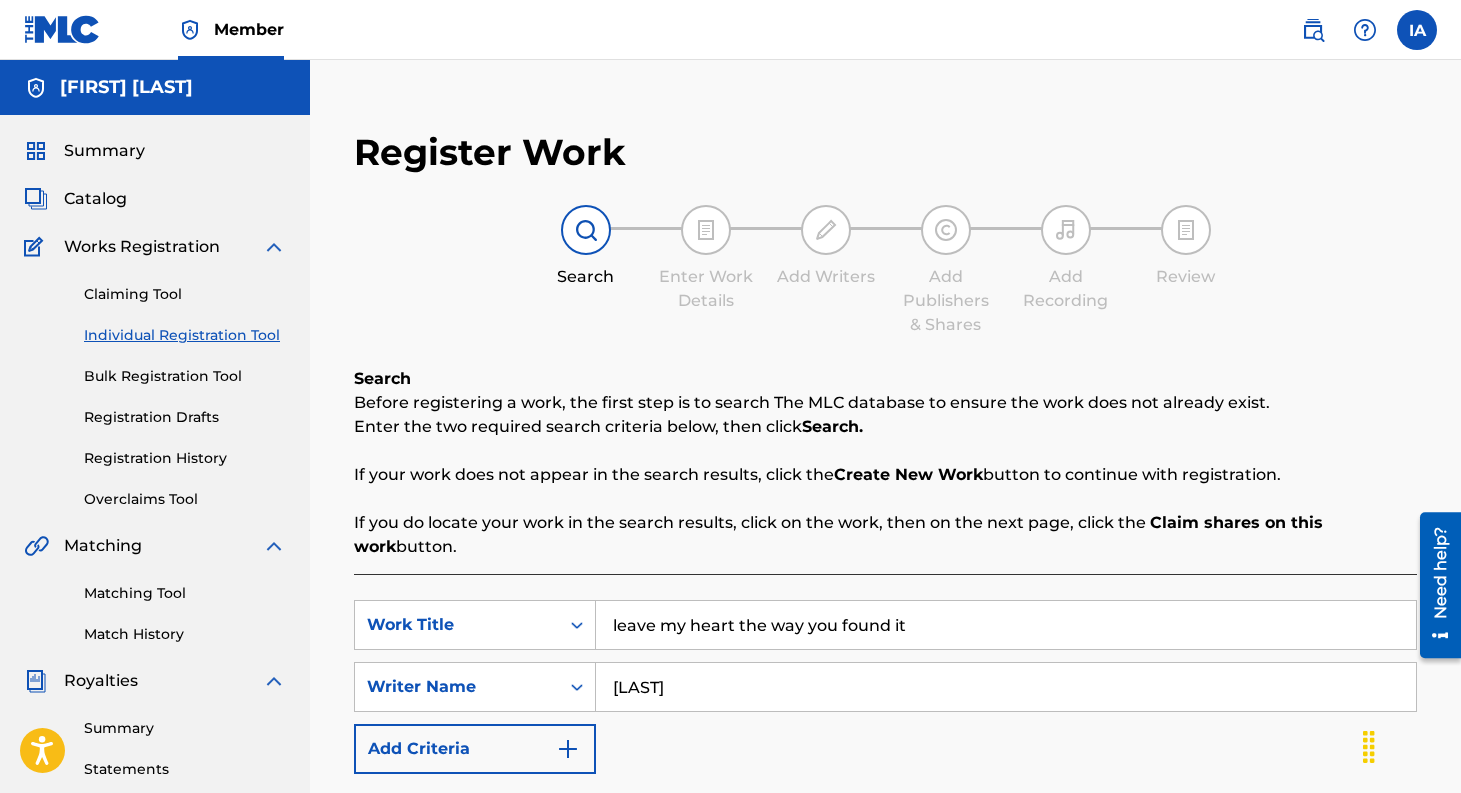 scroll, scrollTop: 447, scrollLeft: 0, axis: vertical 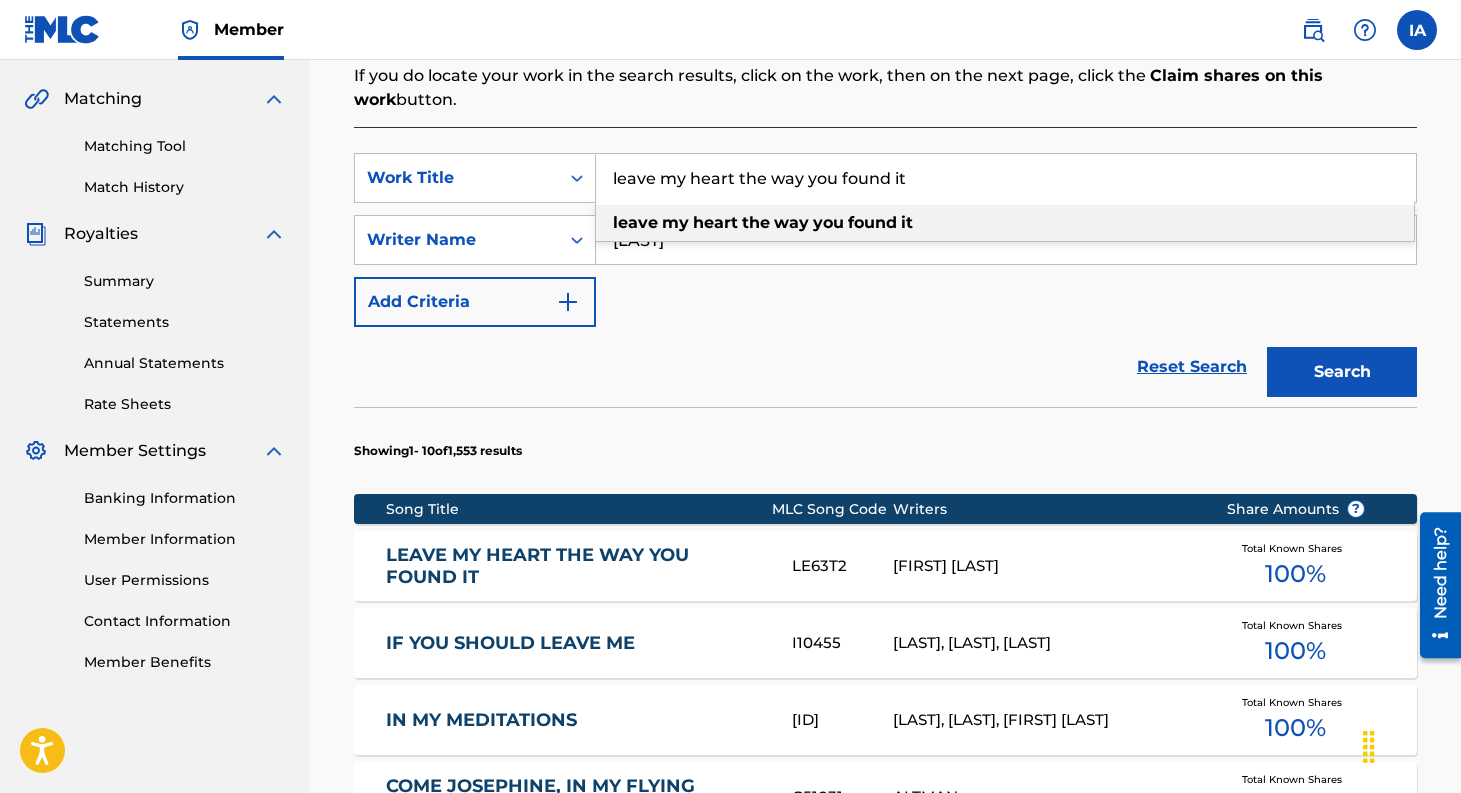 drag, startPoint x: 909, startPoint y: 173, endPoint x: 596, endPoint y: 175, distance: 313.00638 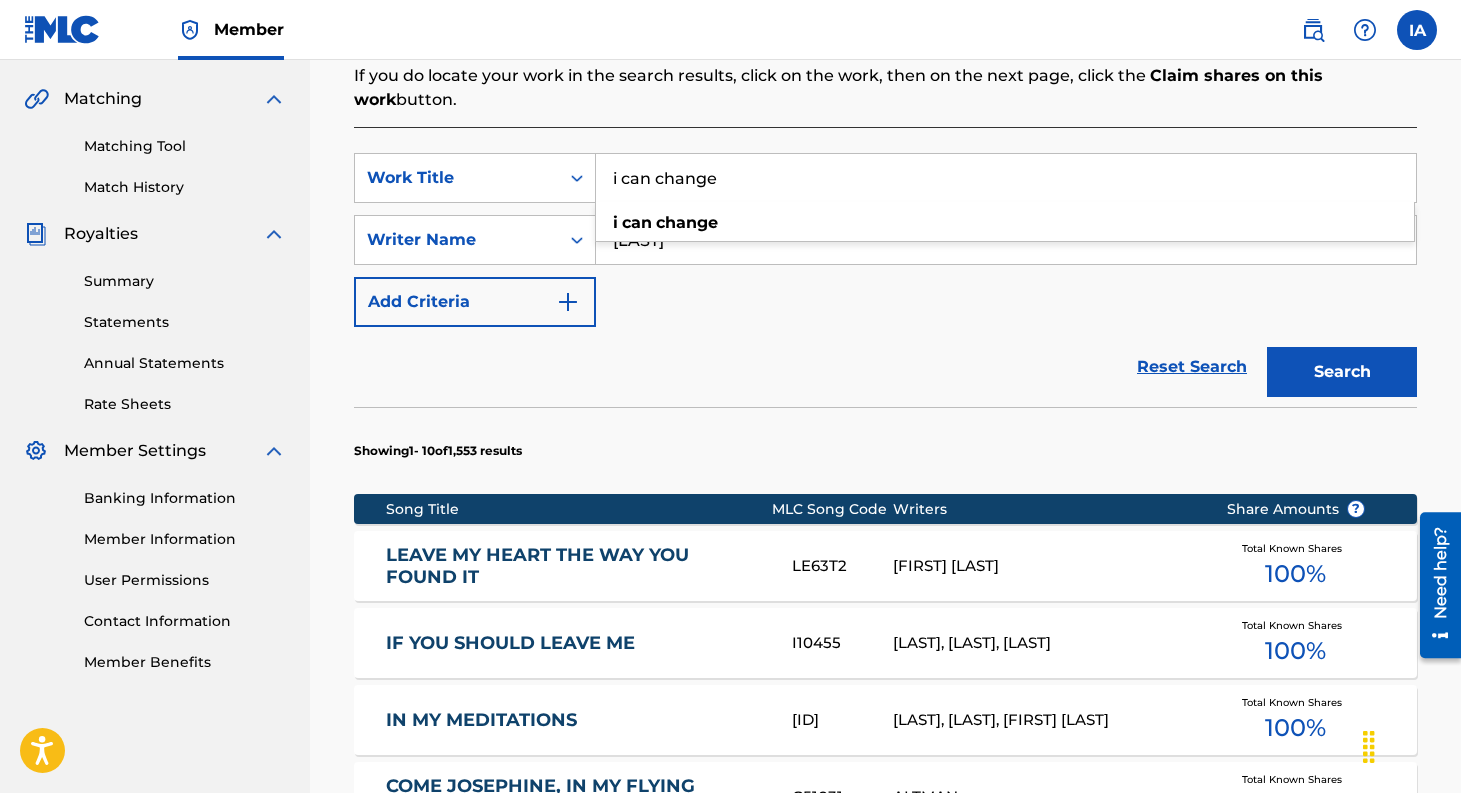 type on "i can change" 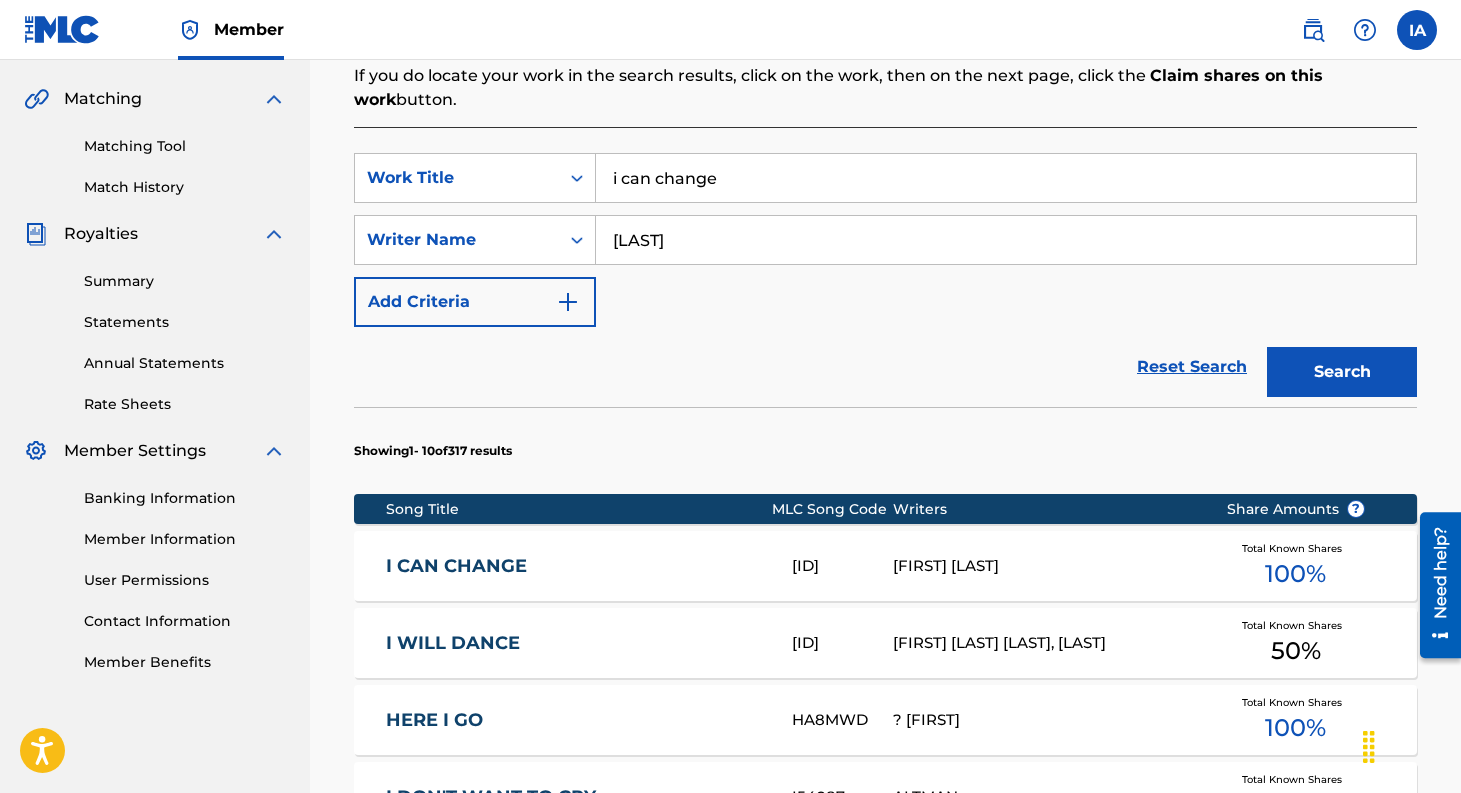 click on "[FIRST] [LAST]" at bounding box center (1044, 566) 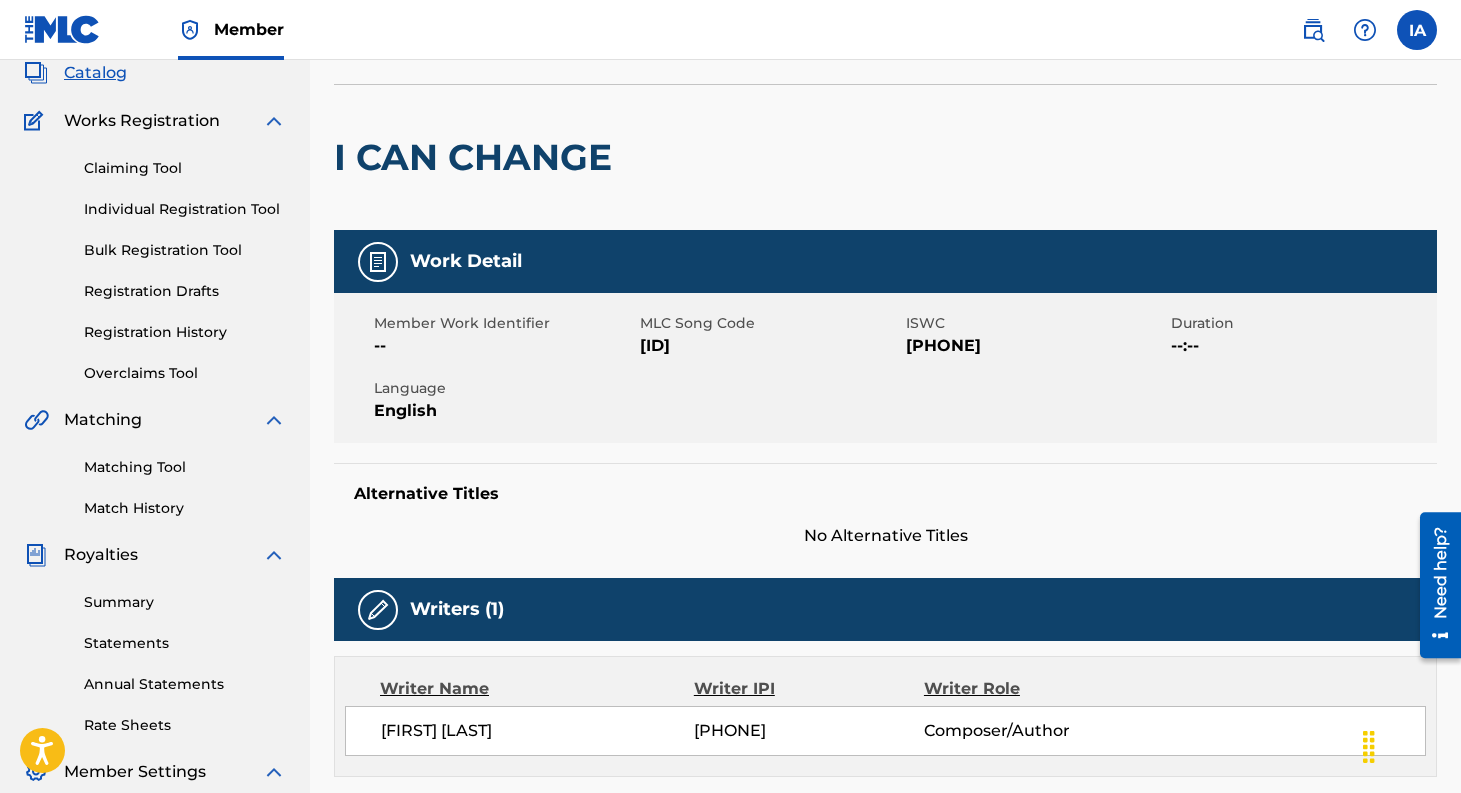 scroll, scrollTop: 0, scrollLeft: 0, axis: both 